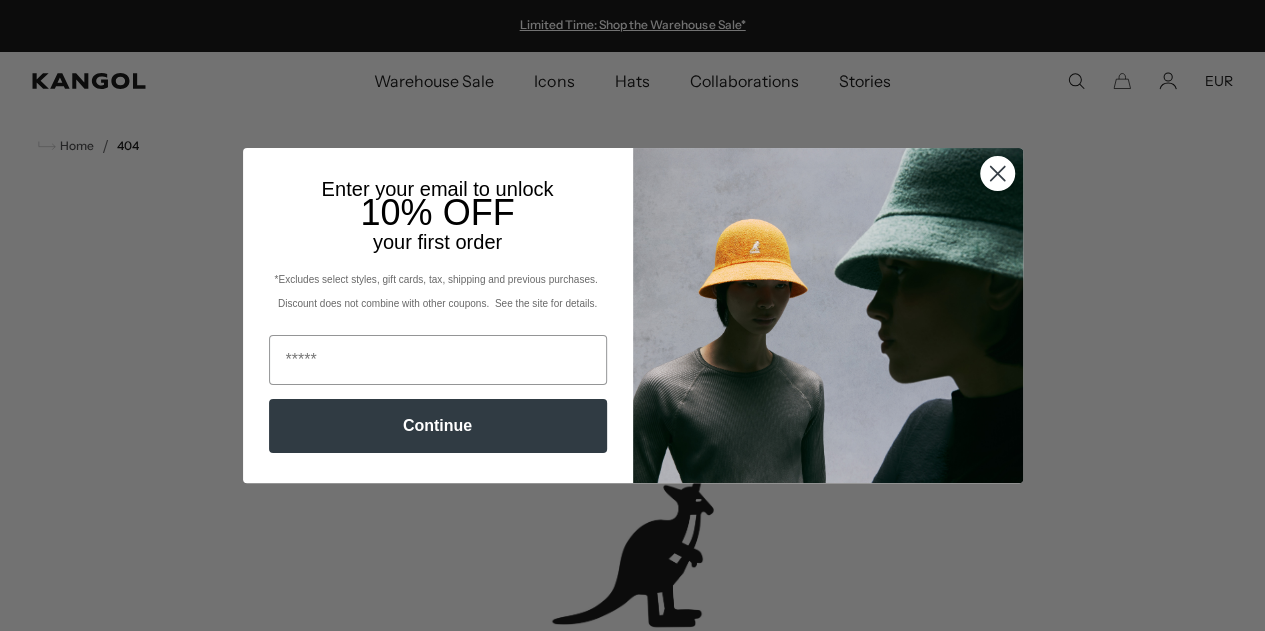 scroll, scrollTop: 0, scrollLeft: 0, axis: both 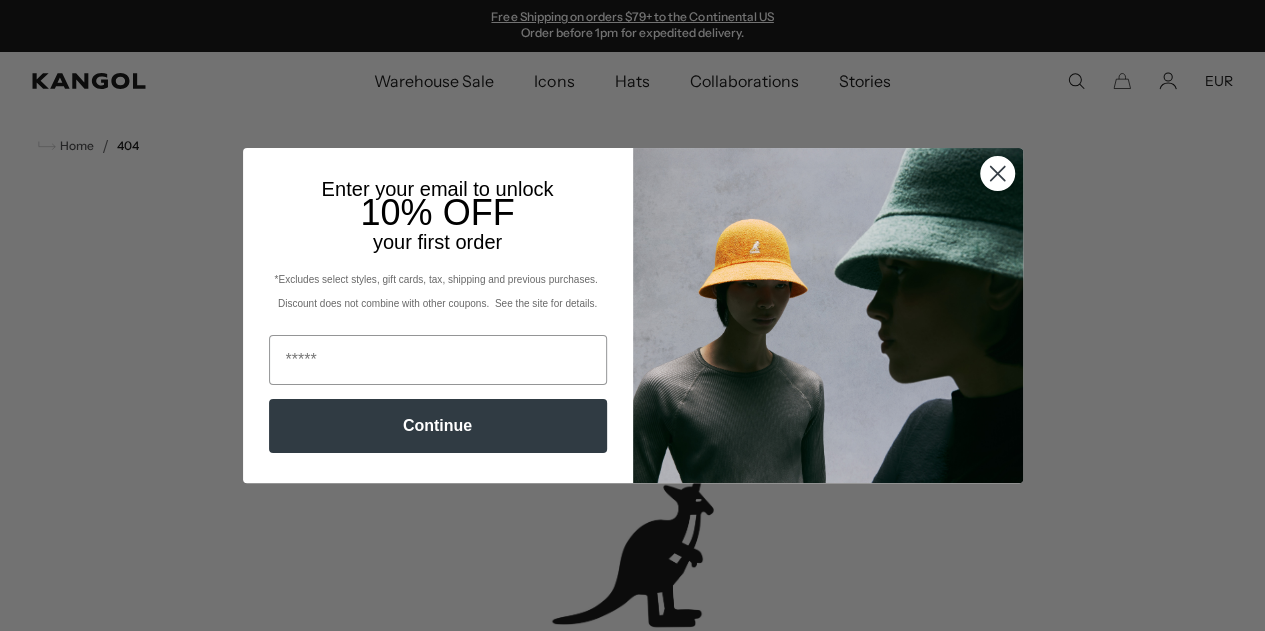 click at bounding box center (996, 173) 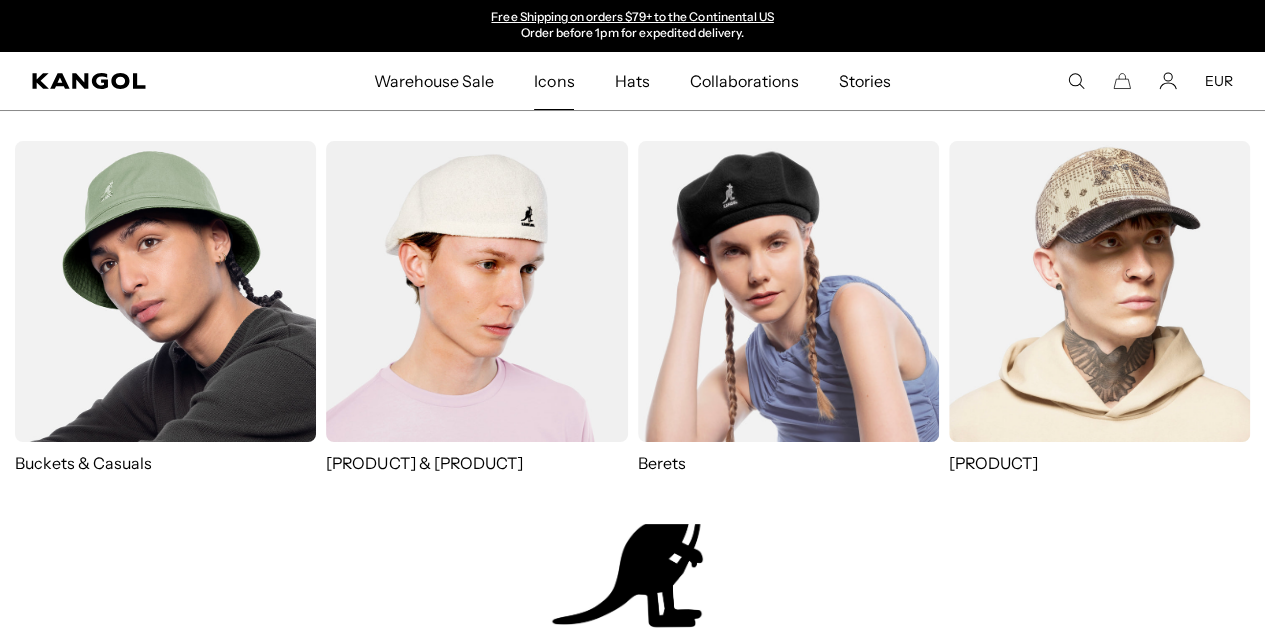 click on "Icons" at bounding box center (554, 81) 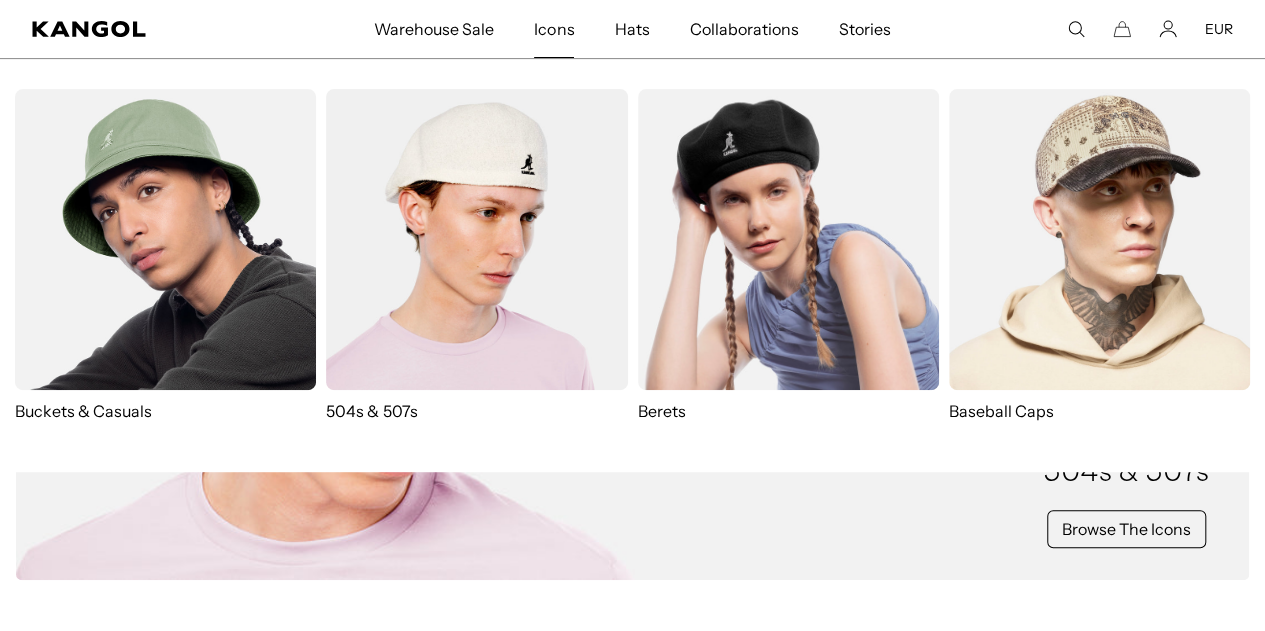 scroll, scrollTop: 400, scrollLeft: 0, axis: vertical 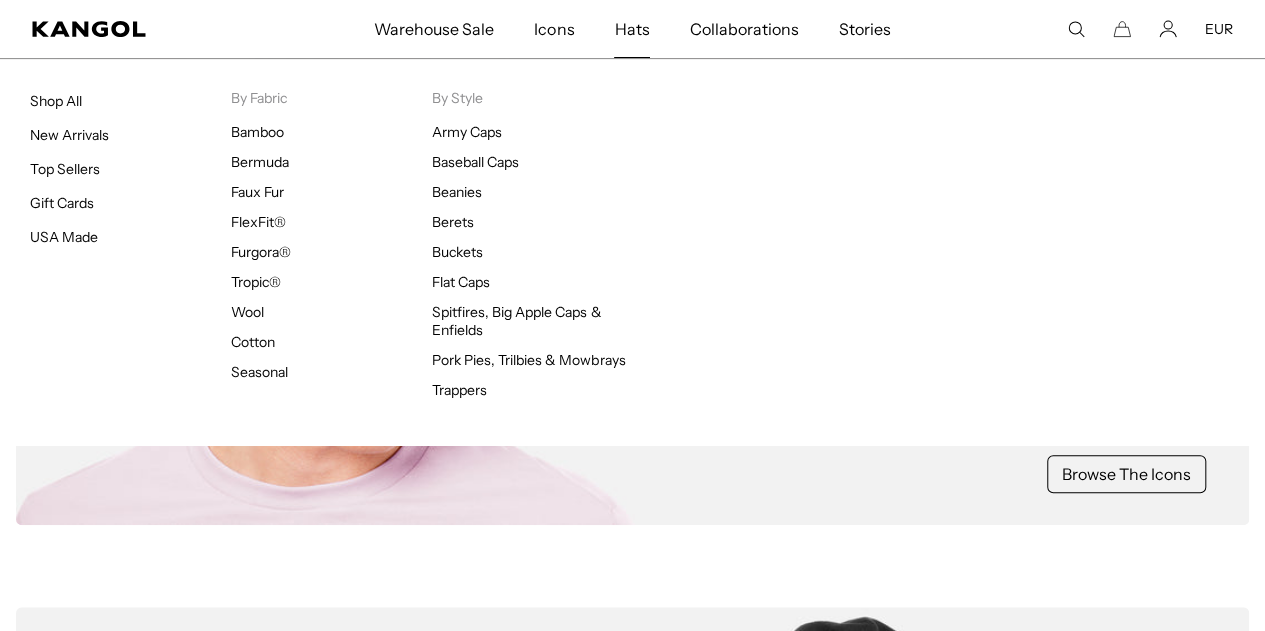 click on "Hats" at bounding box center [631, 29] 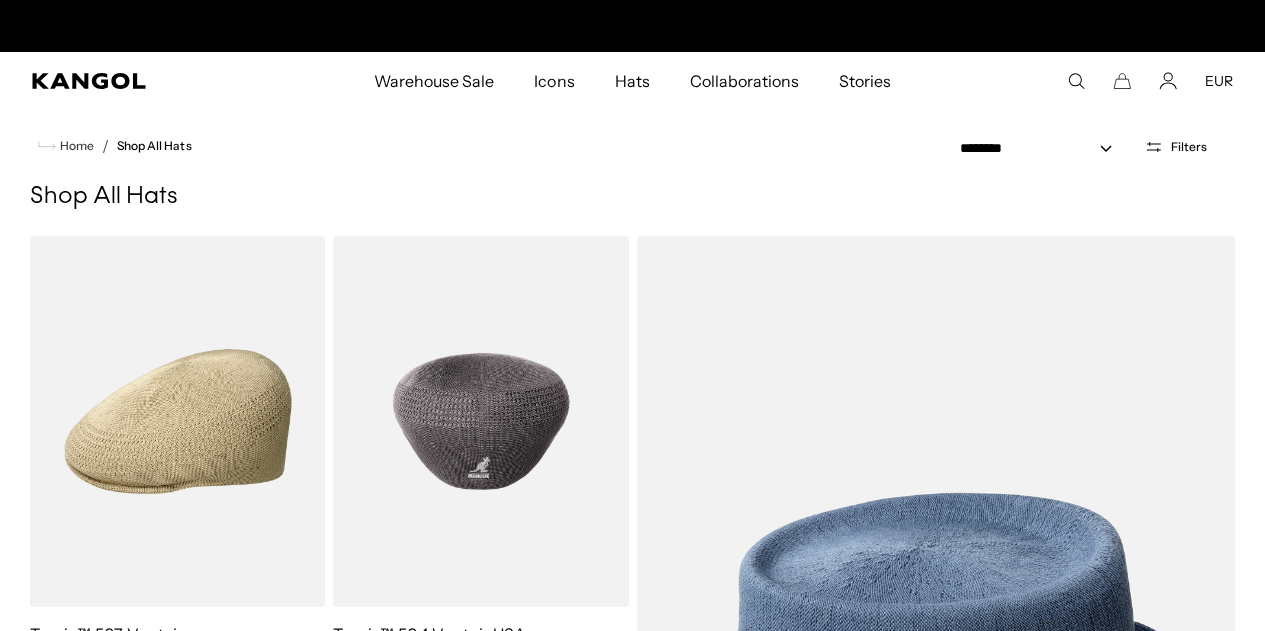 scroll, scrollTop: 297, scrollLeft: 0, axis: vertical 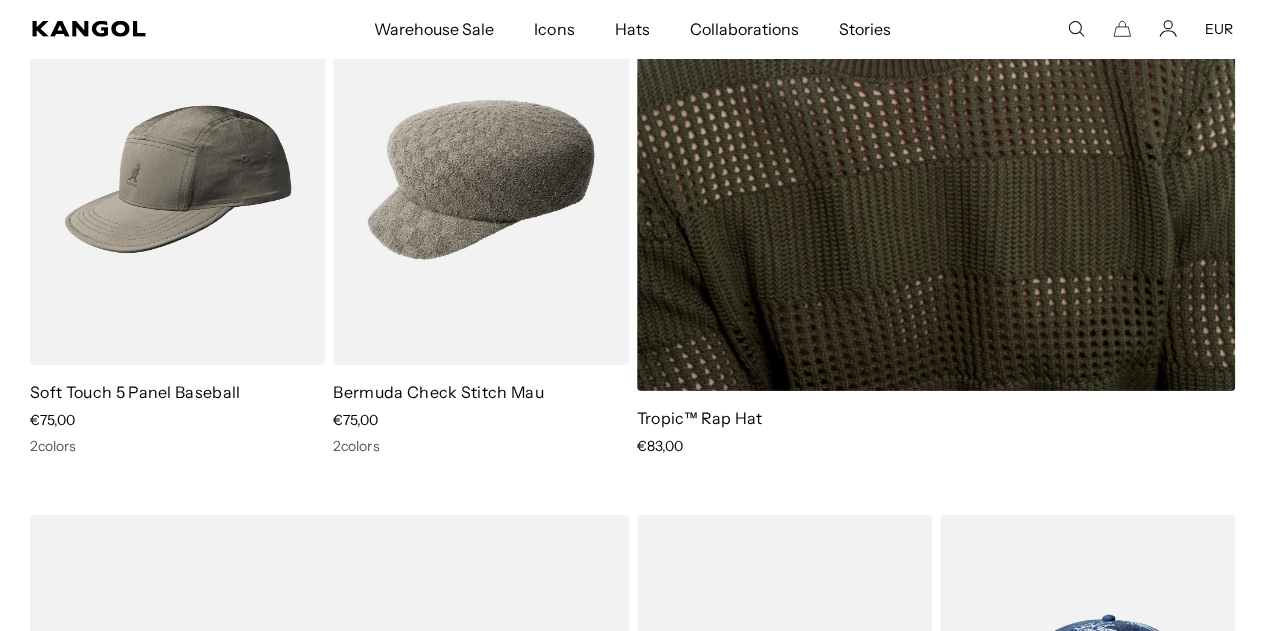 click at bounding box center (936, -53) 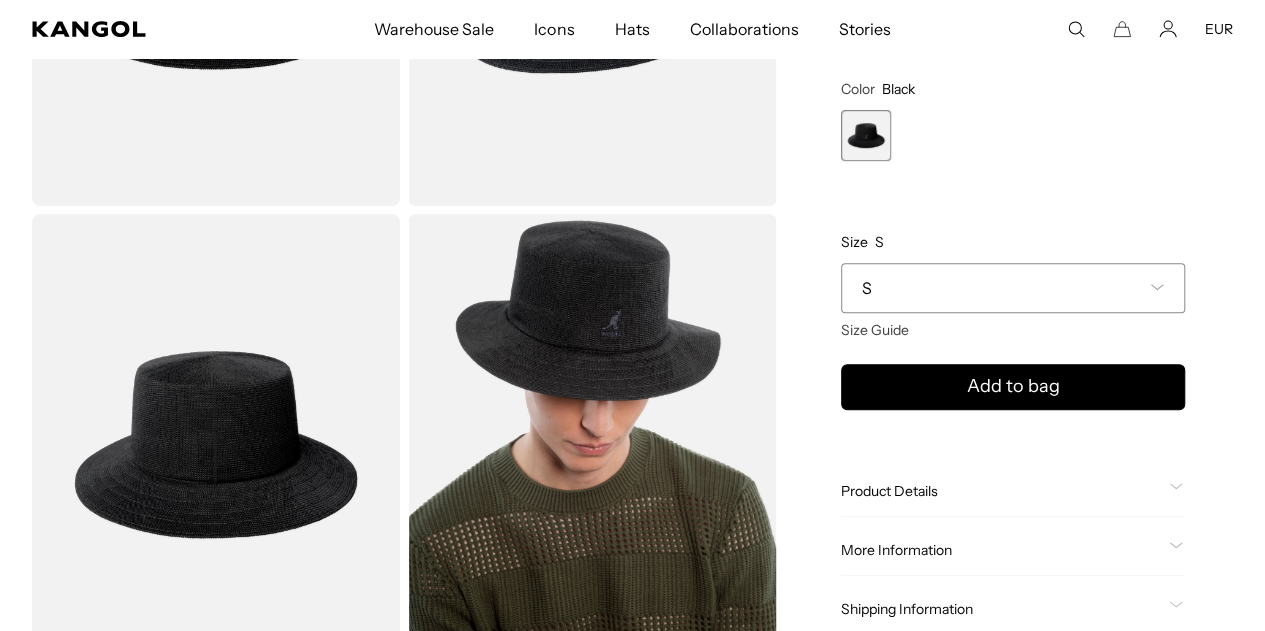 scroll, scrollTop: 600, scrollLeft: 0, axis: vertical 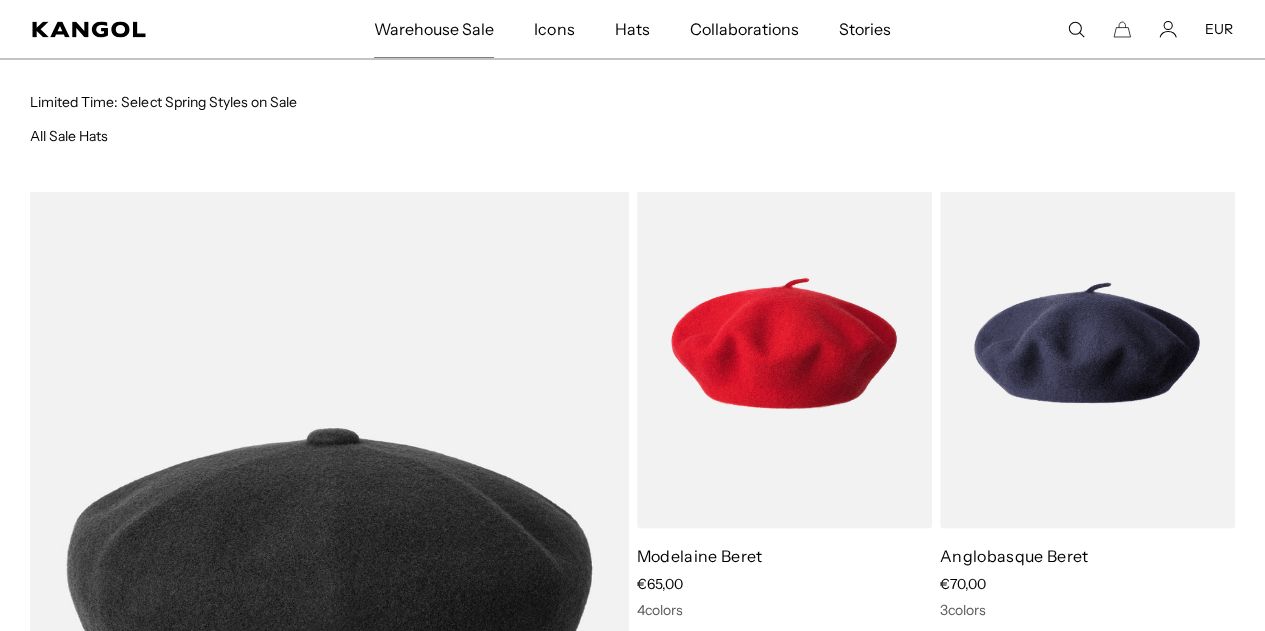 click on "Warehouse Sale" at bounding box center [434, 29] 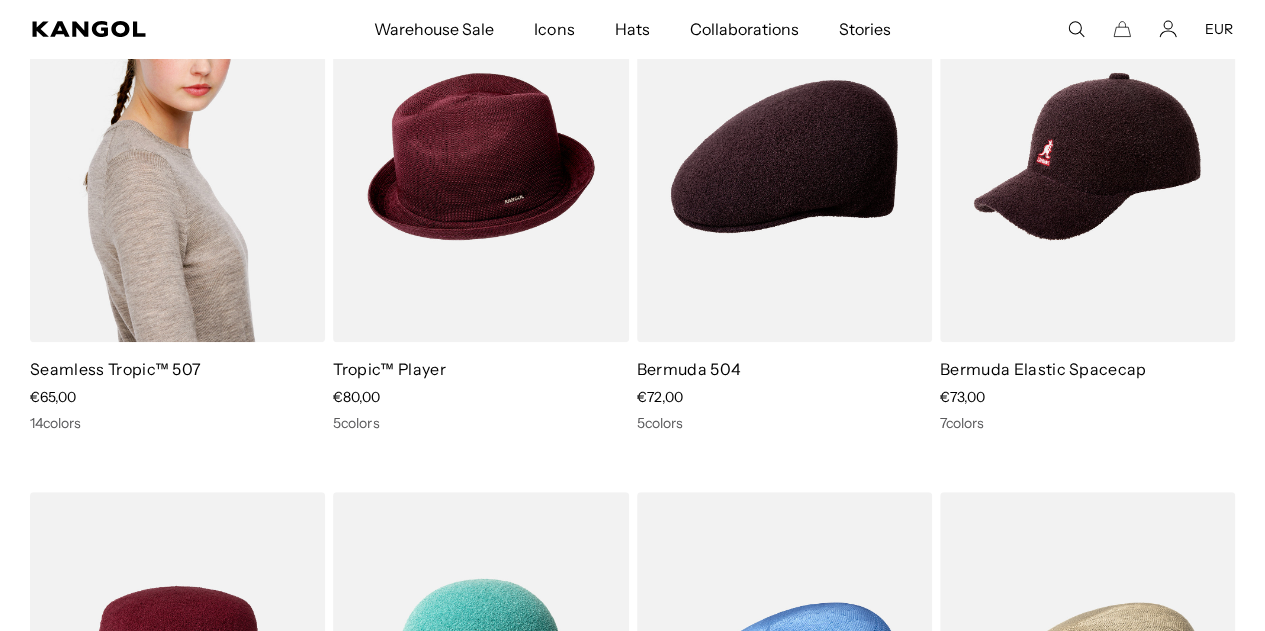 scroll, scrollTop: 300, scrollLeft: 0, axis: vertical 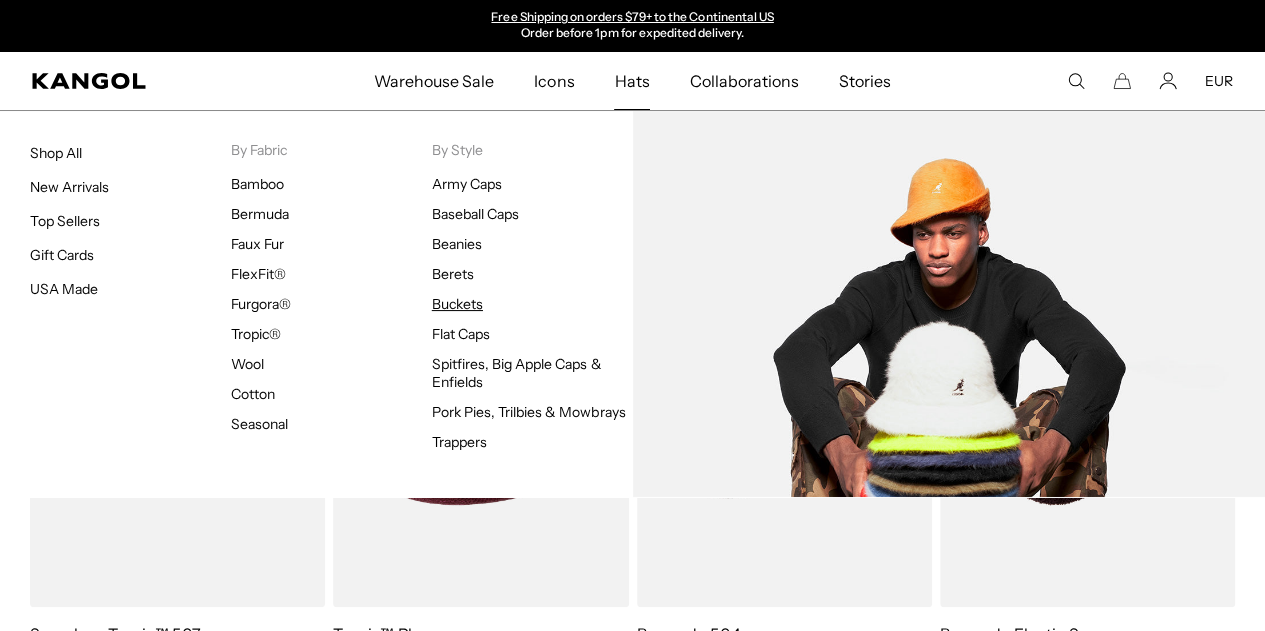 click on "Buckets" at bounding box center [457, 304] 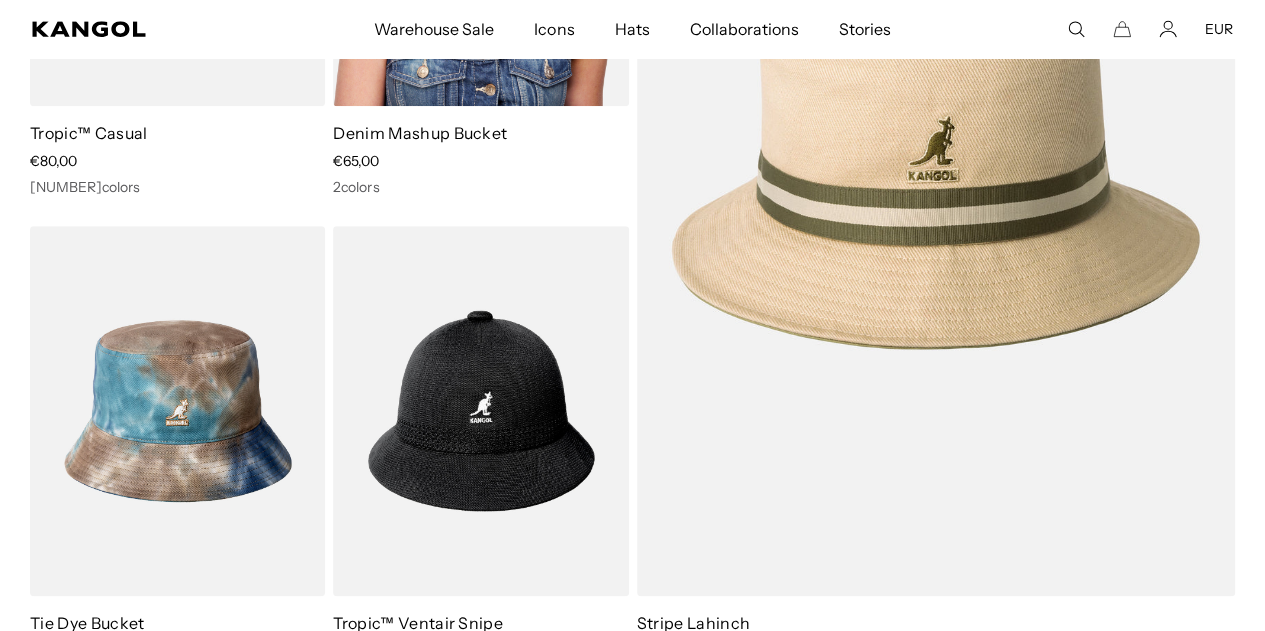 scroll, scrollTop: 600, scrollLeft: 0, axis: vertical 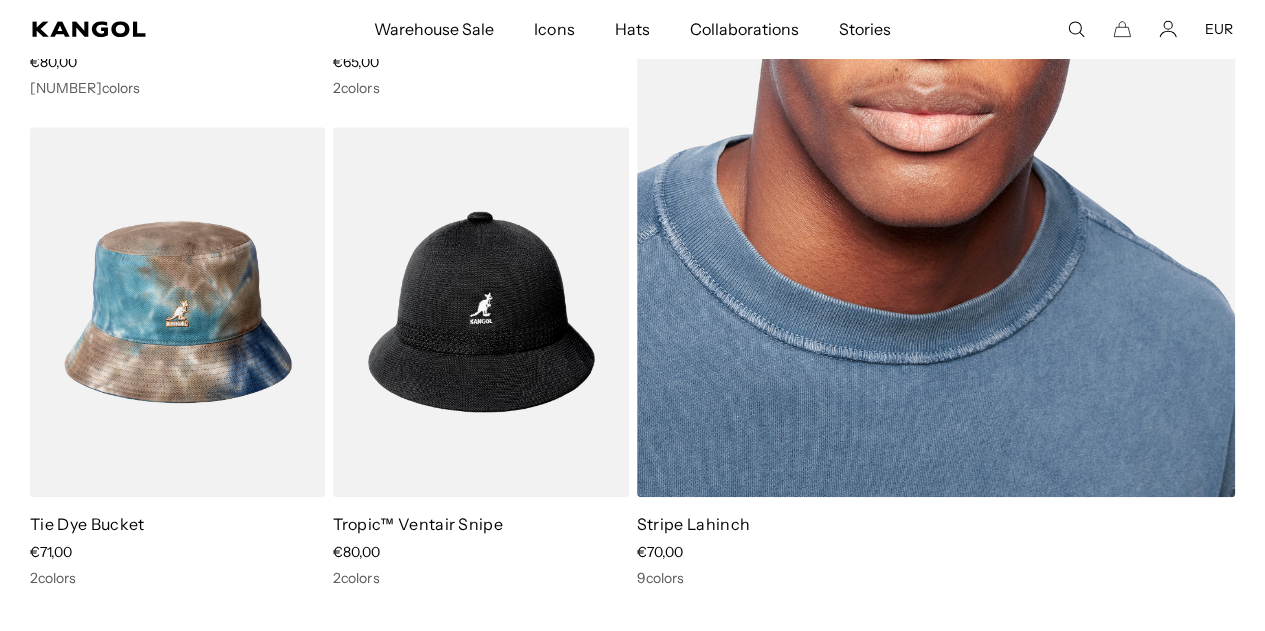 click at bounding box center [936, 66] 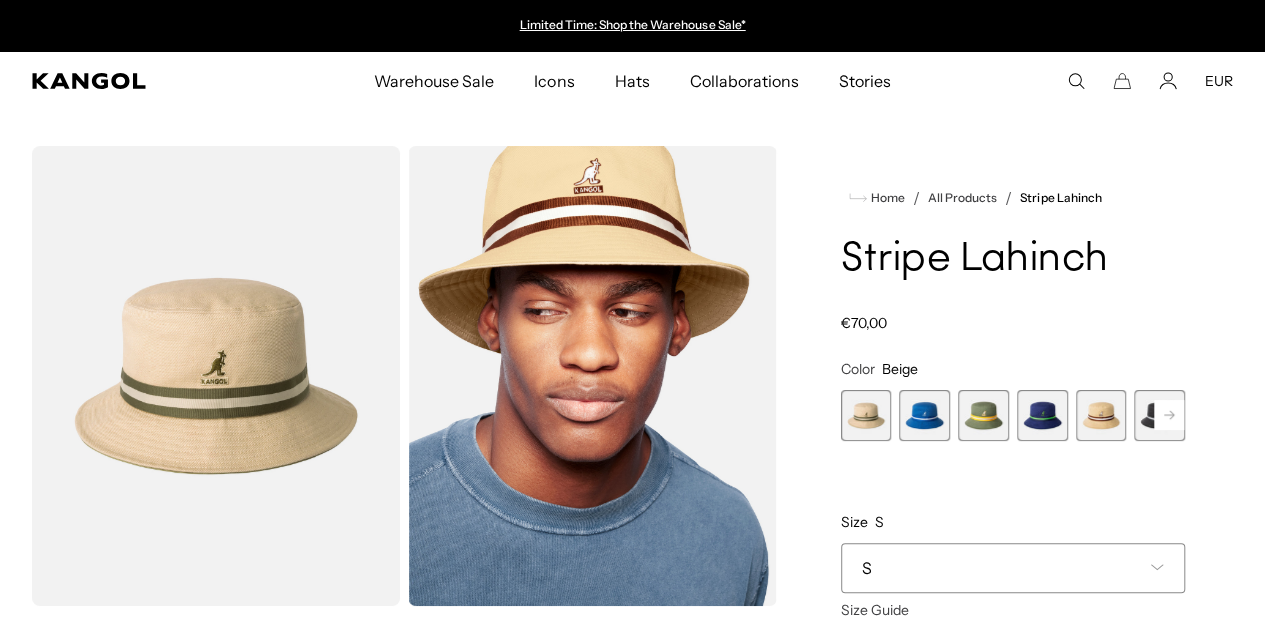 scroll, scrollTop: 0, scrollLeft: 0, axis: both 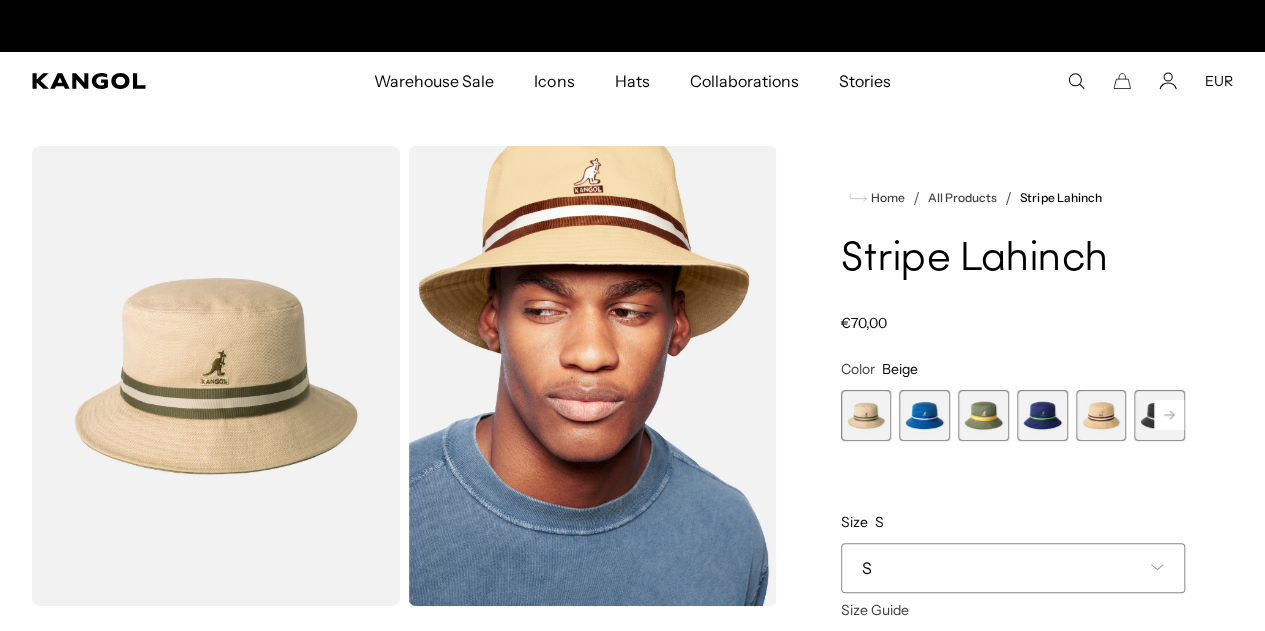 click at bounding box center [983, 415] 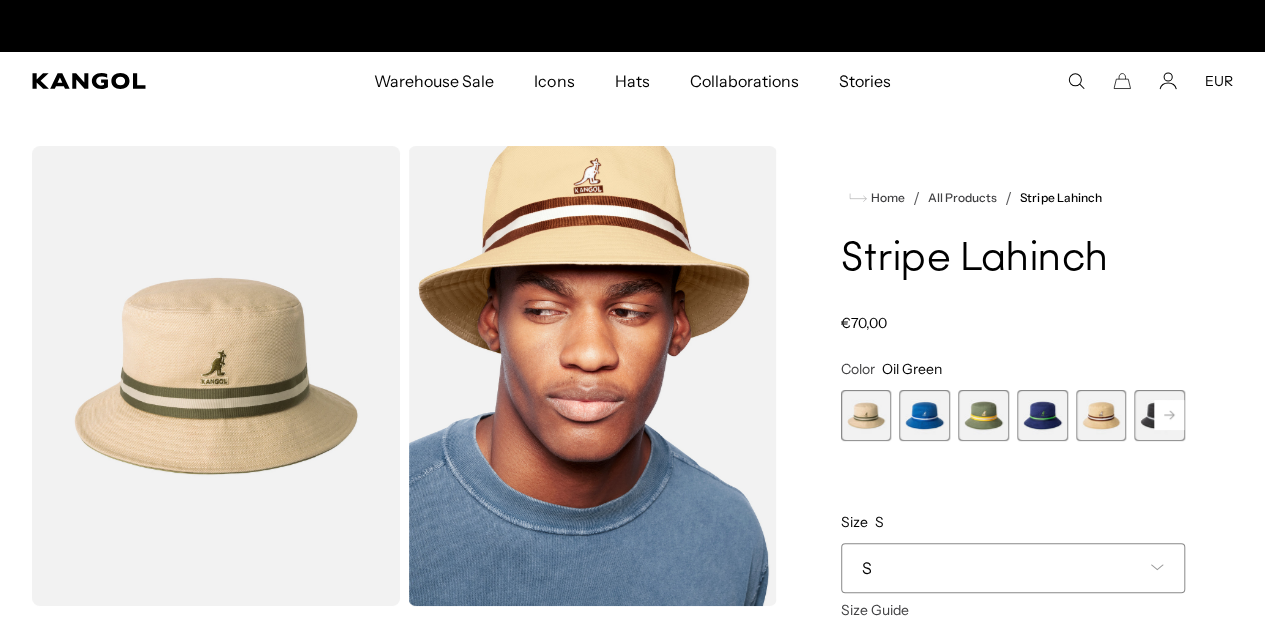 scroll, scrollTop: 0, scrollLeft: 412, axis: horizontal 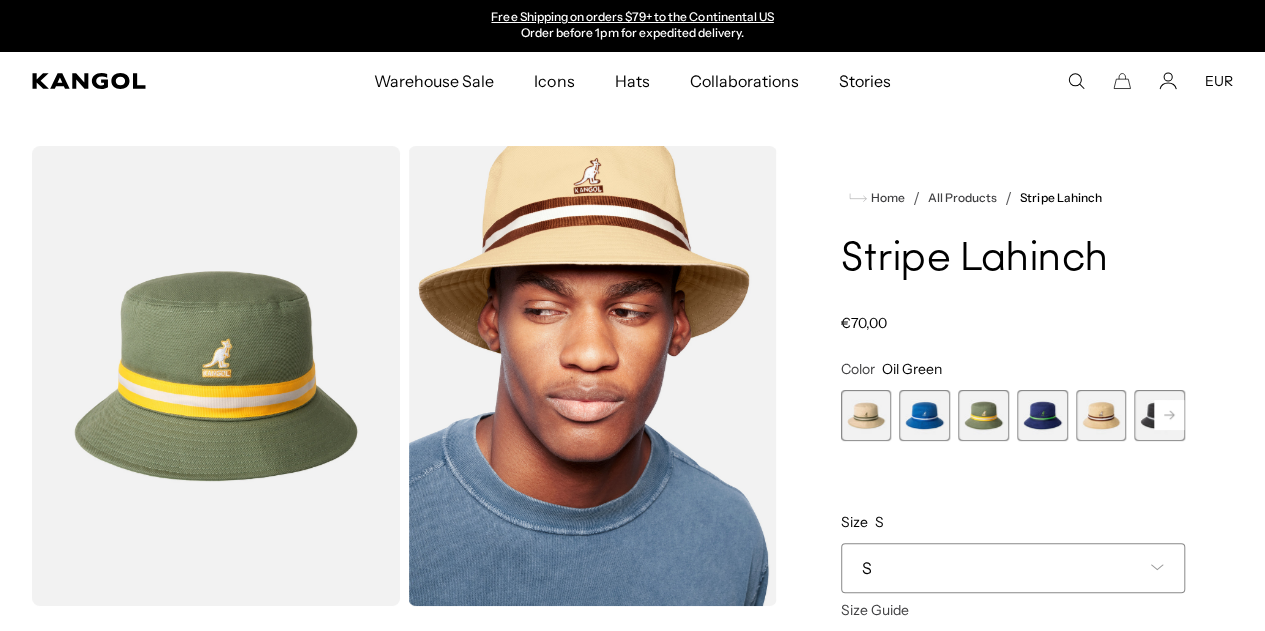 click at bounding box center (1042, 415) 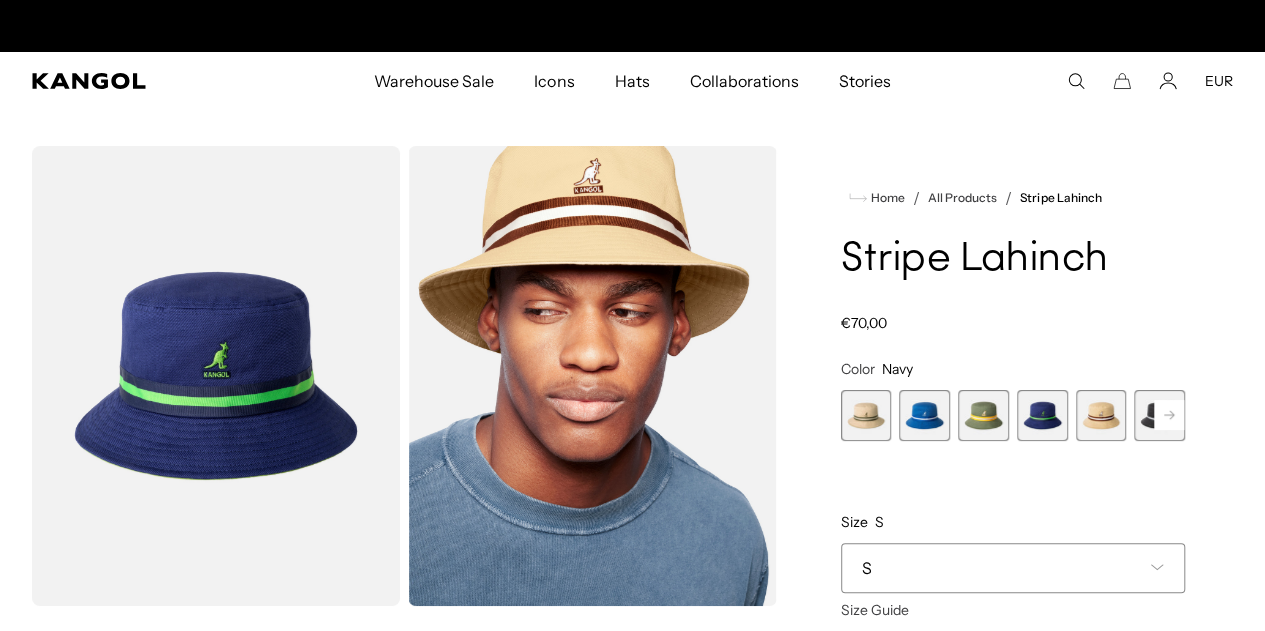 scroll, scrollTop: 0, scrollLeft: 0, axis: both 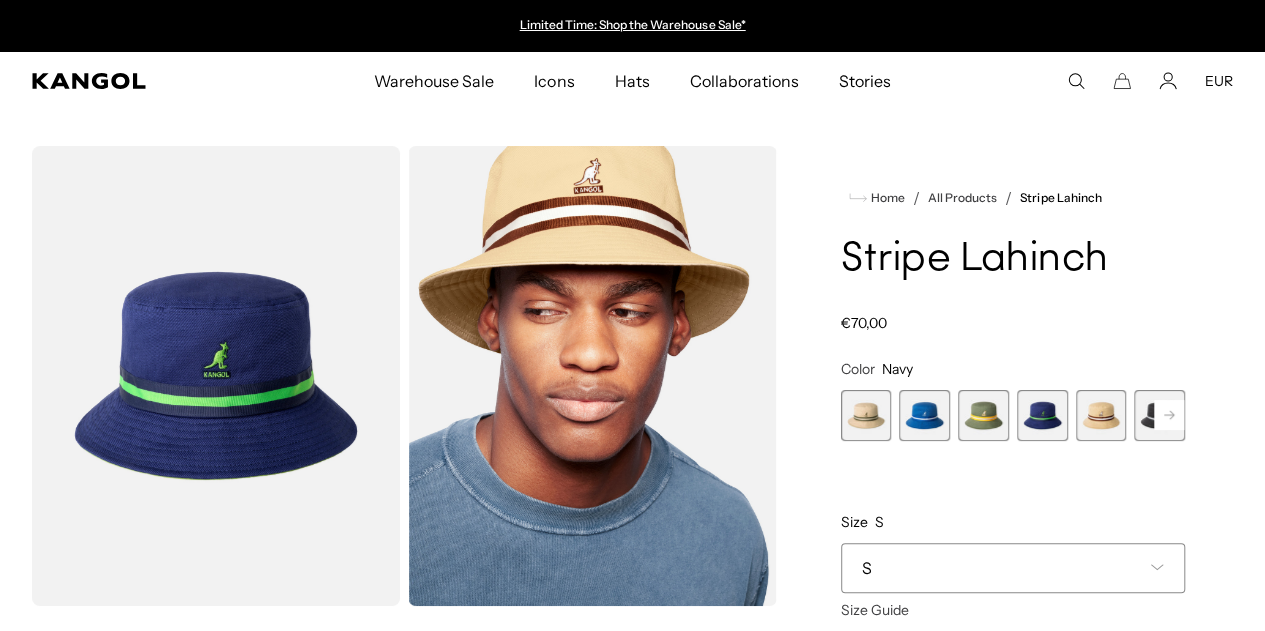 click on "Beige
Variant sold out or unavailable
Mykonos Blue
Variant sold out or unavailable
Oil Green
Variant sold out or unavailable
Navy
Variant sold out or unavailable
Oat
Variant sold out or unavailable
Black
Variant sold out or unavailable
Grey
Variant sold out or unavailable
Light Blue" at bounding box center (1013, 415) 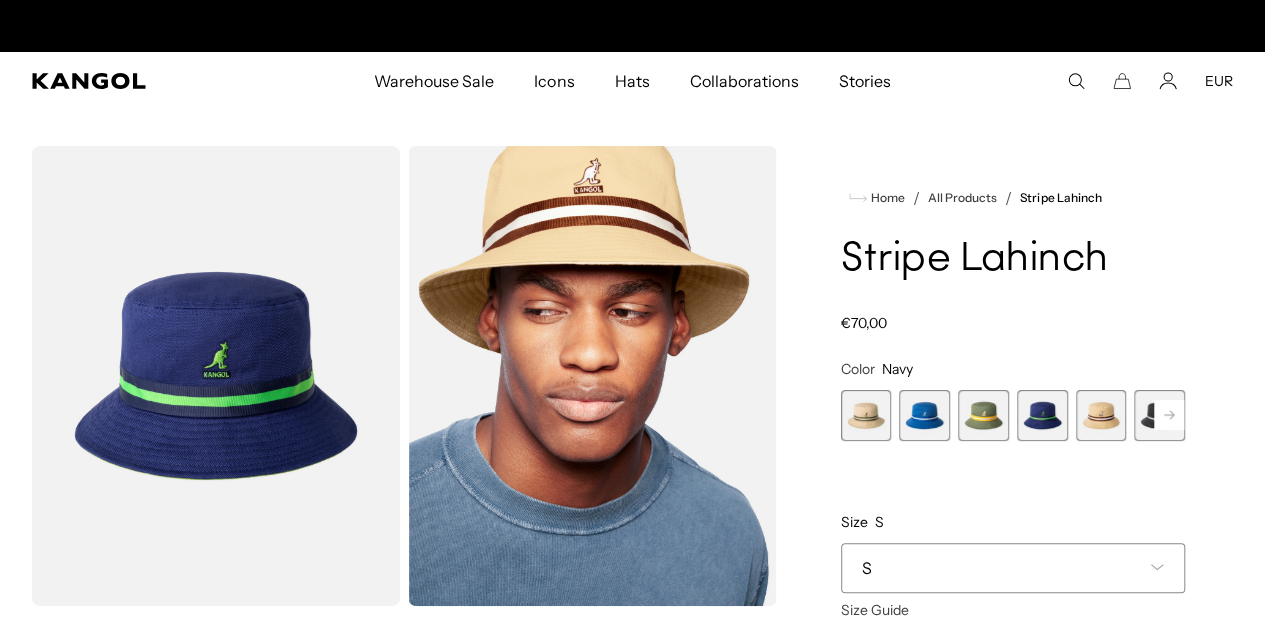 scroll, scrollTop: 0, scrollLeft: 412, axis: horizontal 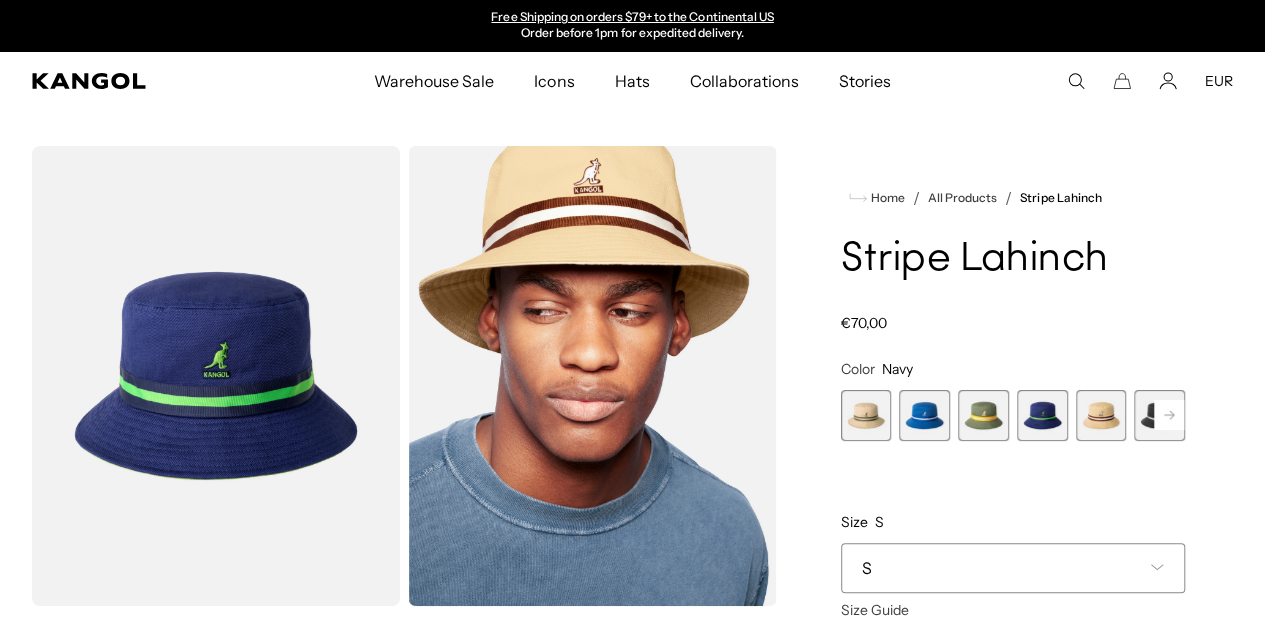 click at bounding box center [866, 415] 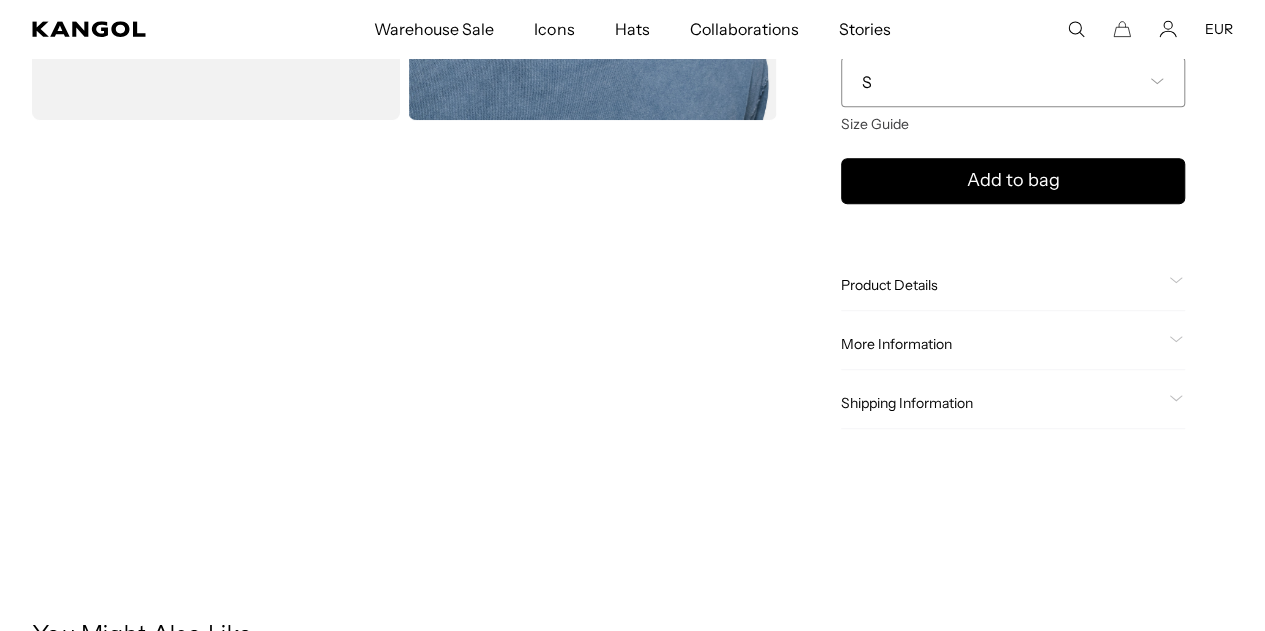 scroll, scrollTop: 500, scrollLeft: 0, axis: vertical 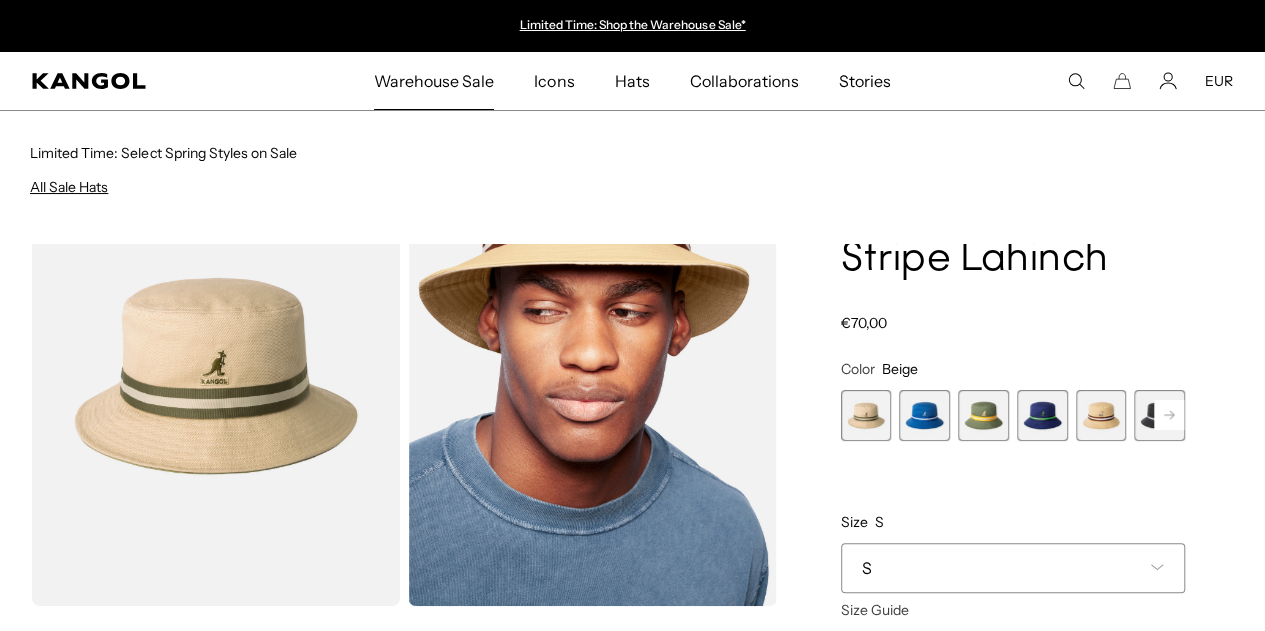 click on "All Sale Hats" at bounding box center [69, 187] 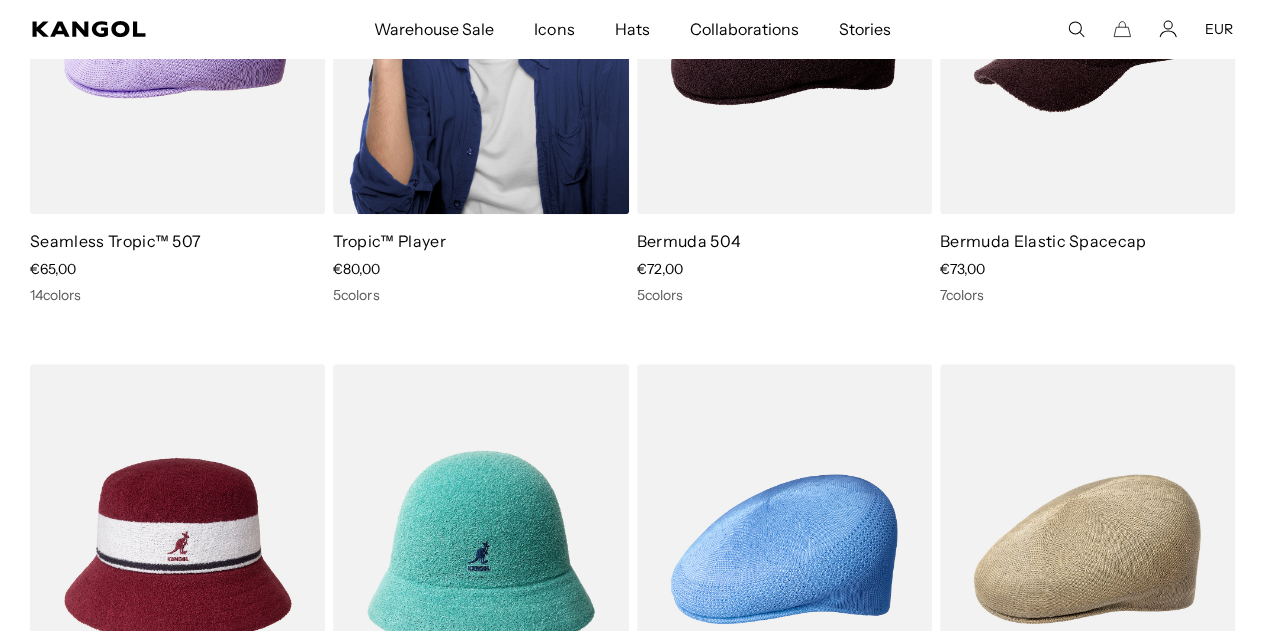 scroll, scrollTop: 400, scrollLeft: 0, axis: vertical 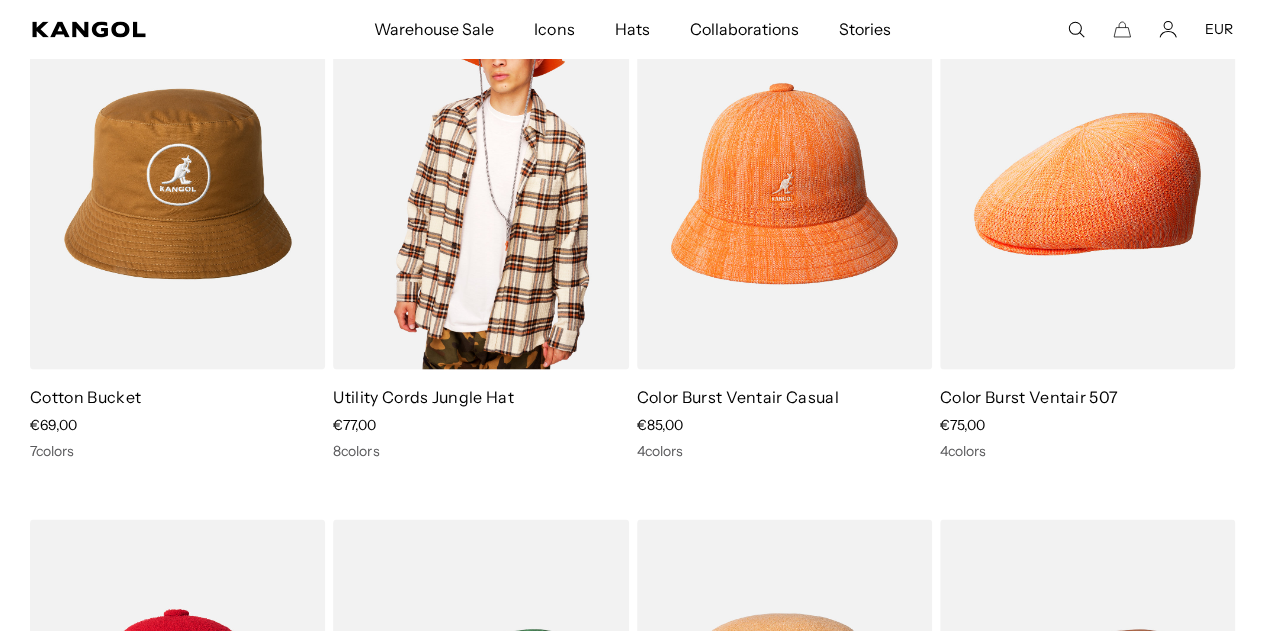 click at bounding box center [480, 183] 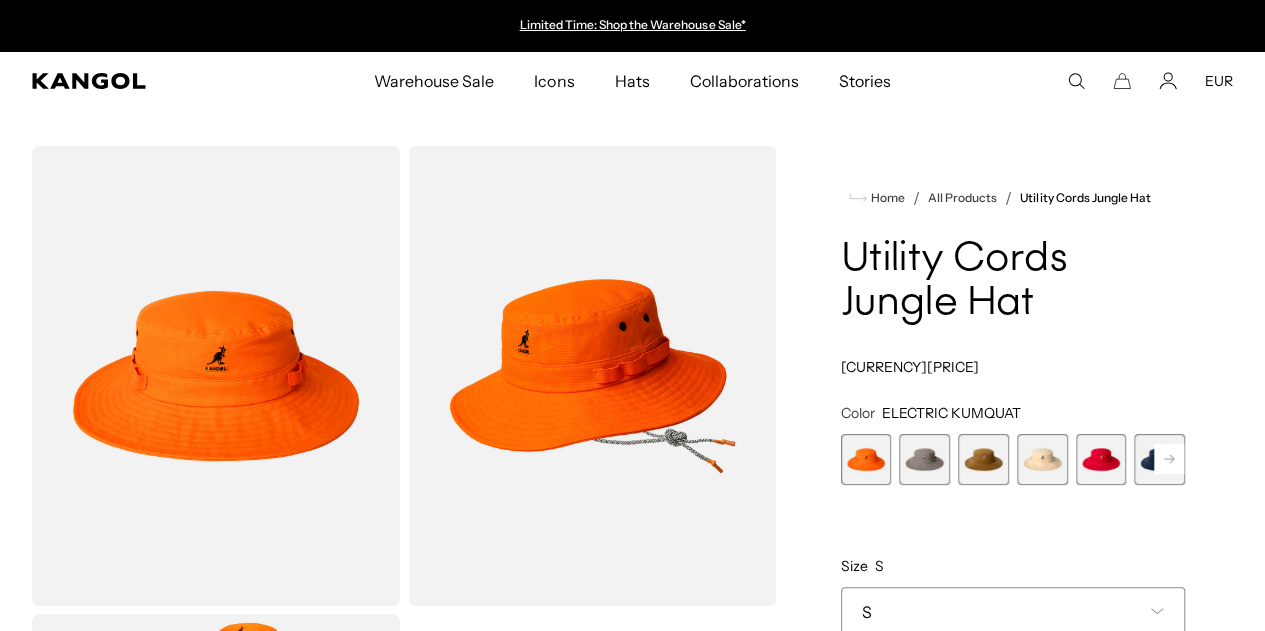 scroll, scrollTop: 0, scrollLeft: 0, axis: both 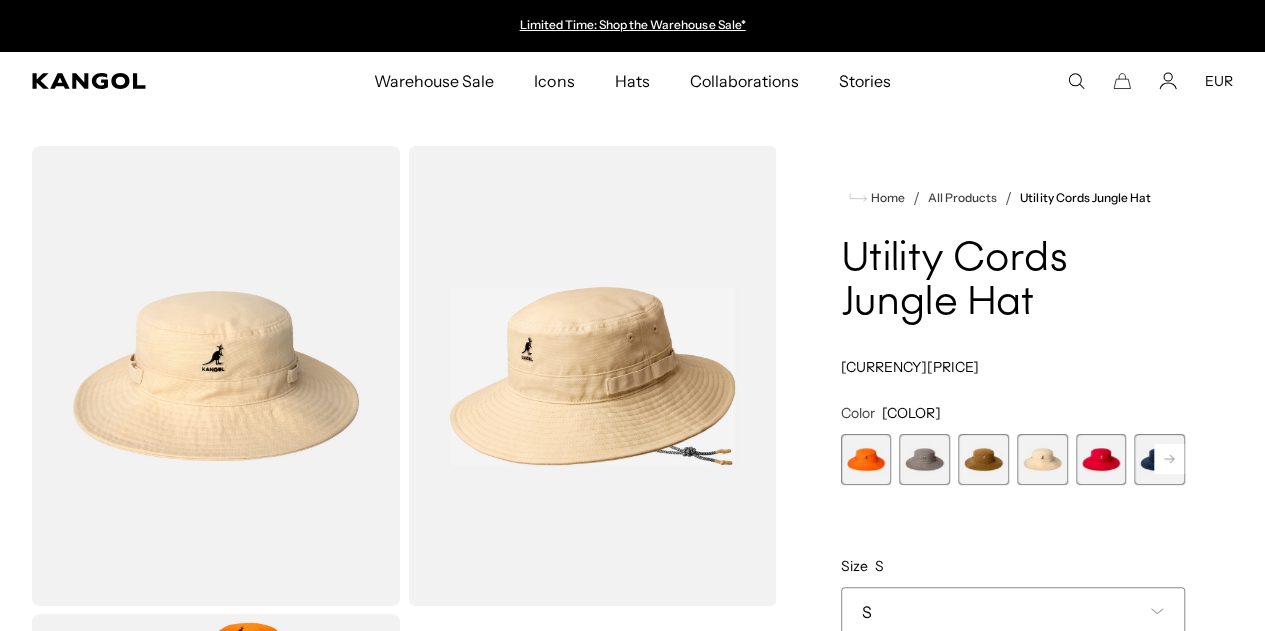 click at bounding box center (1169, 459) 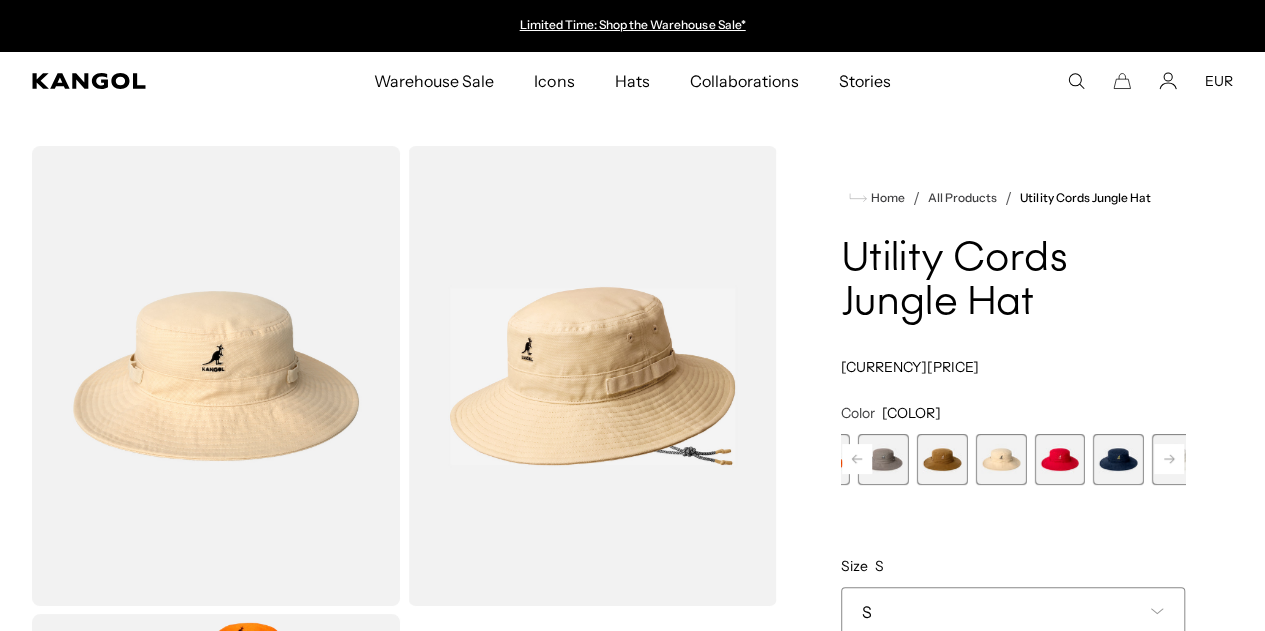 click at bounding box center [1059, 459] 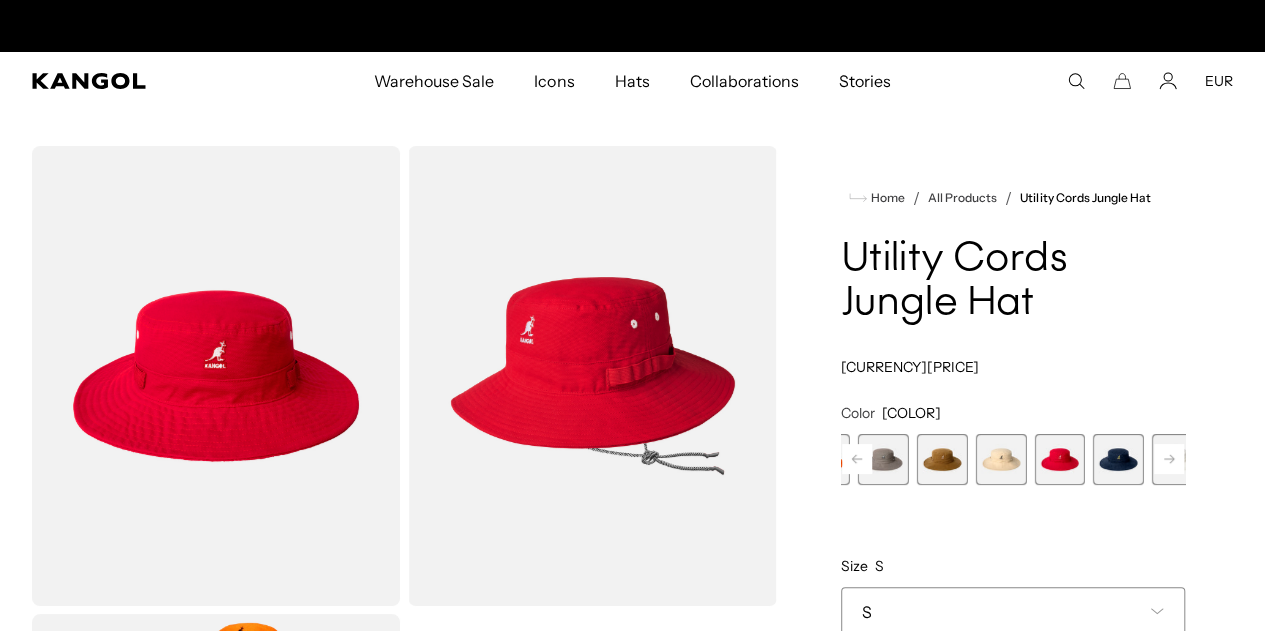 scroll, scrollTop: 0, scrollLeft: 412, axis: horizontal 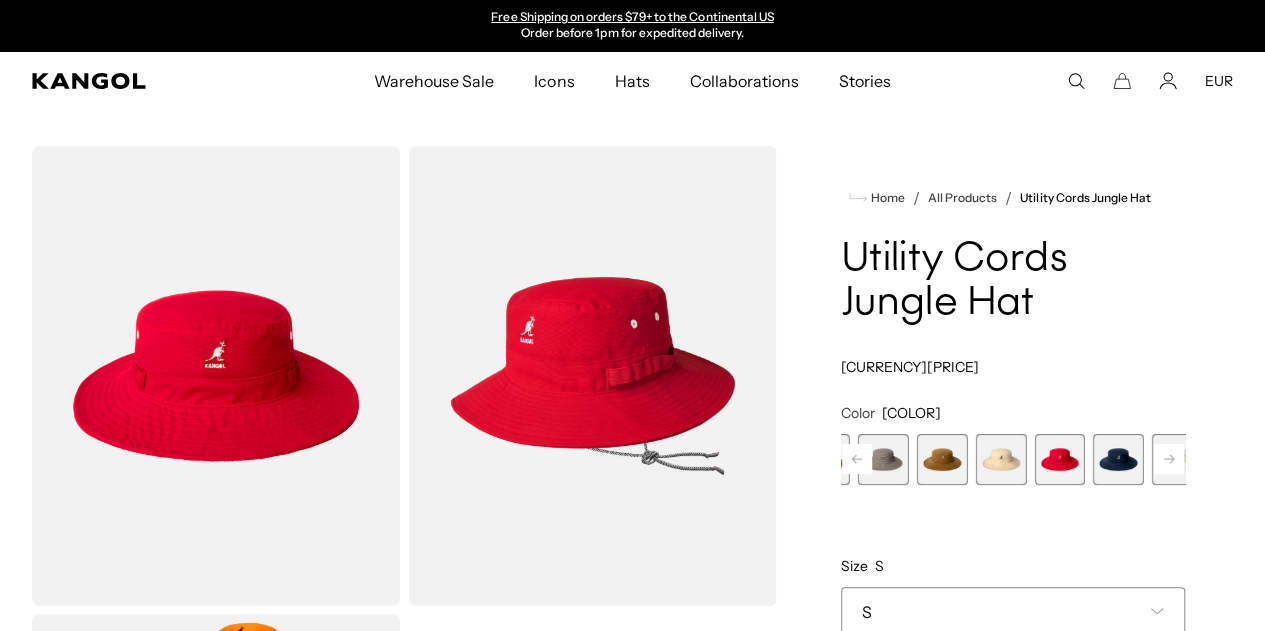 click at bounding box center (1000, 459) 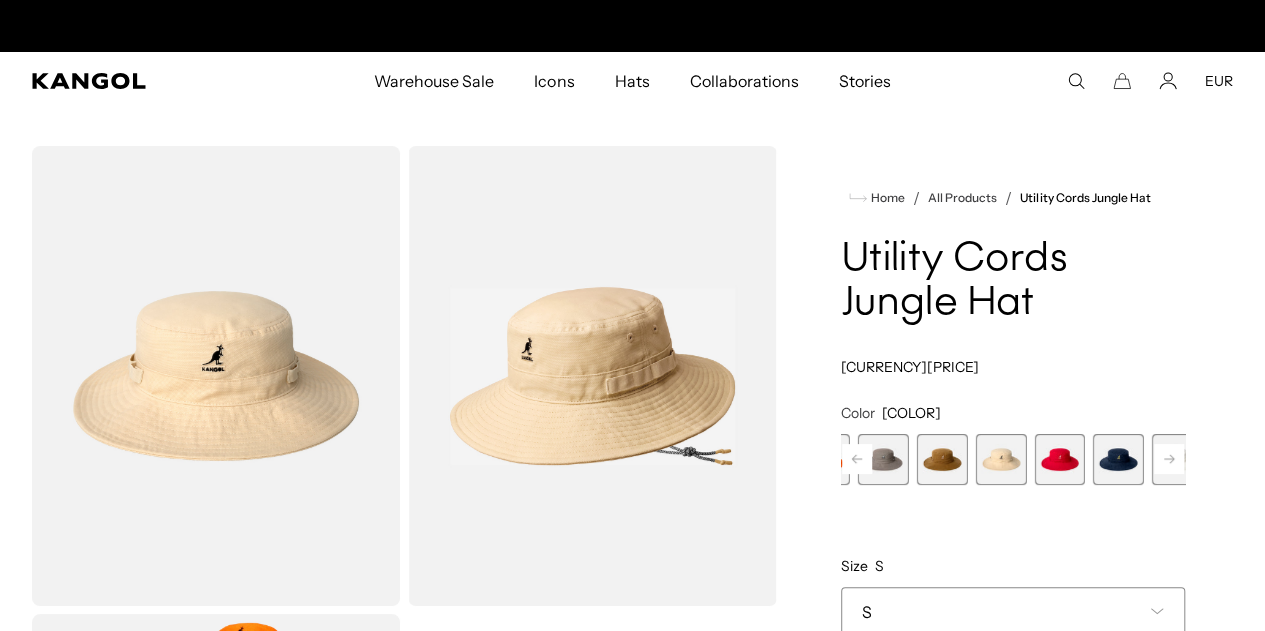 scroll, scrollTop: 0, scrollLeft: 0, axis: both 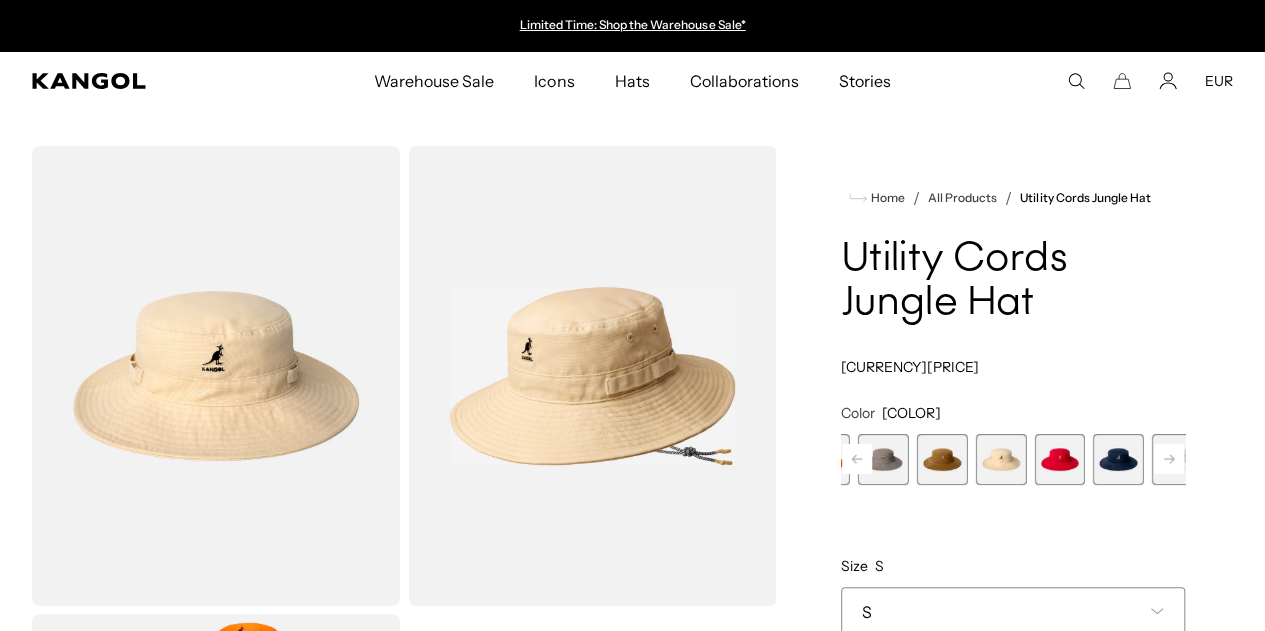click at bounding box center [942, 459] 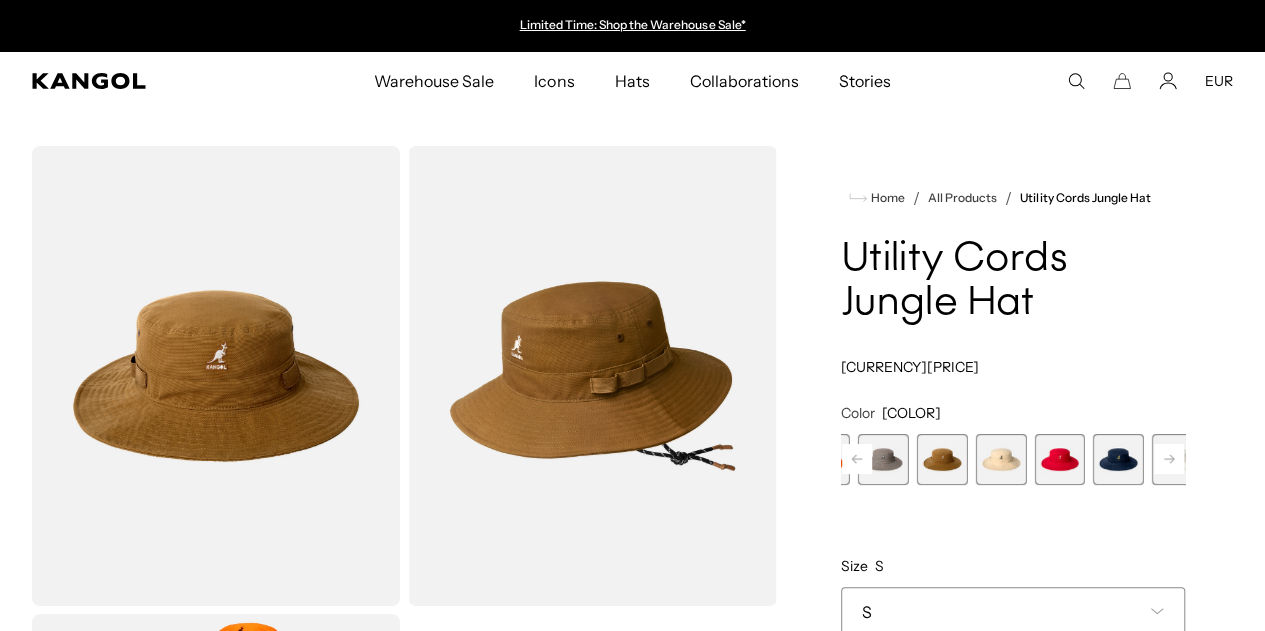 click at bounding box center [857, 459] 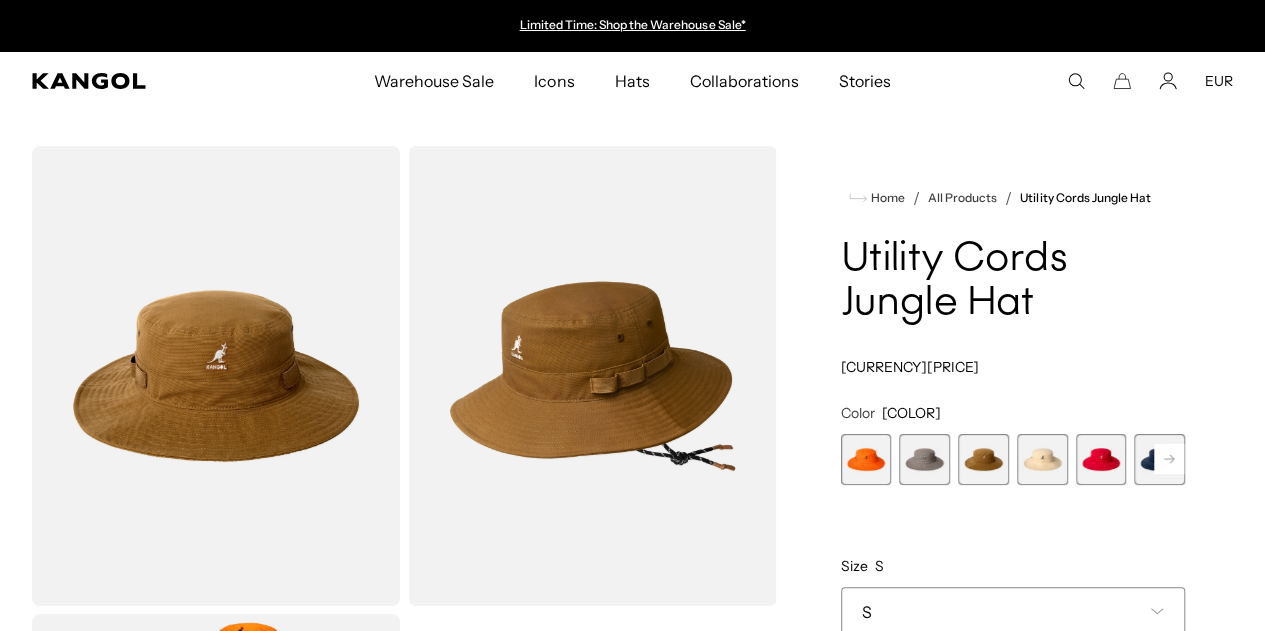 click on "Off White" at bounding box center [1013, 459] 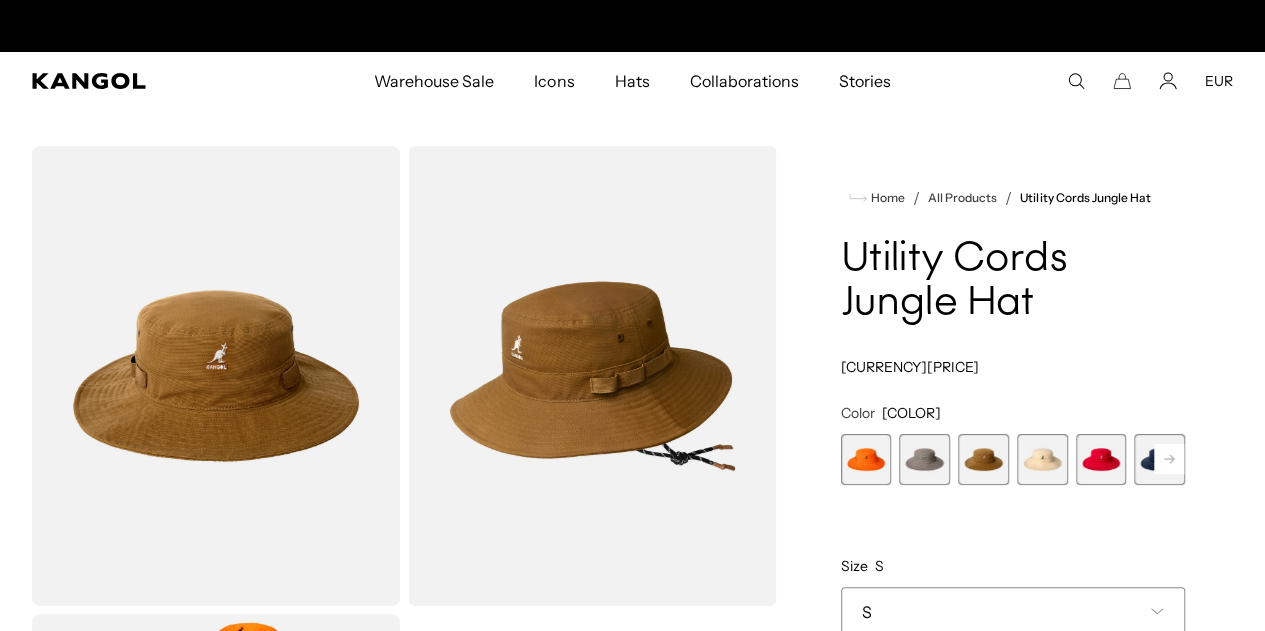 click at bounding box center (866, 459) 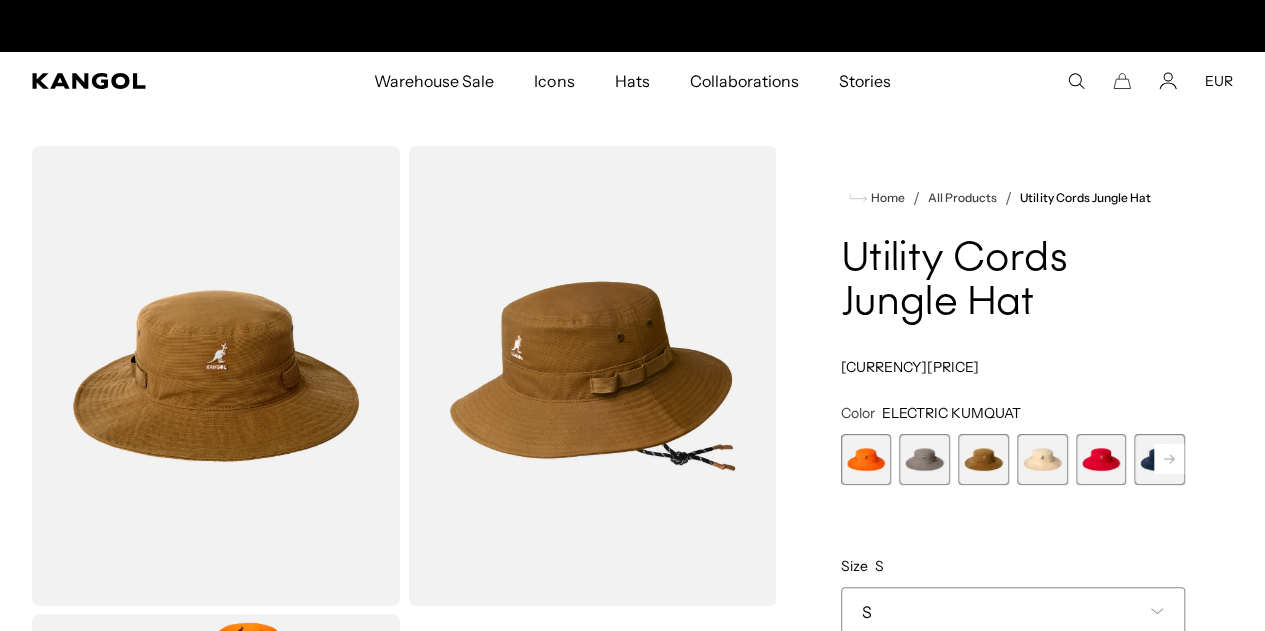 click at bounding box center (866, 459) 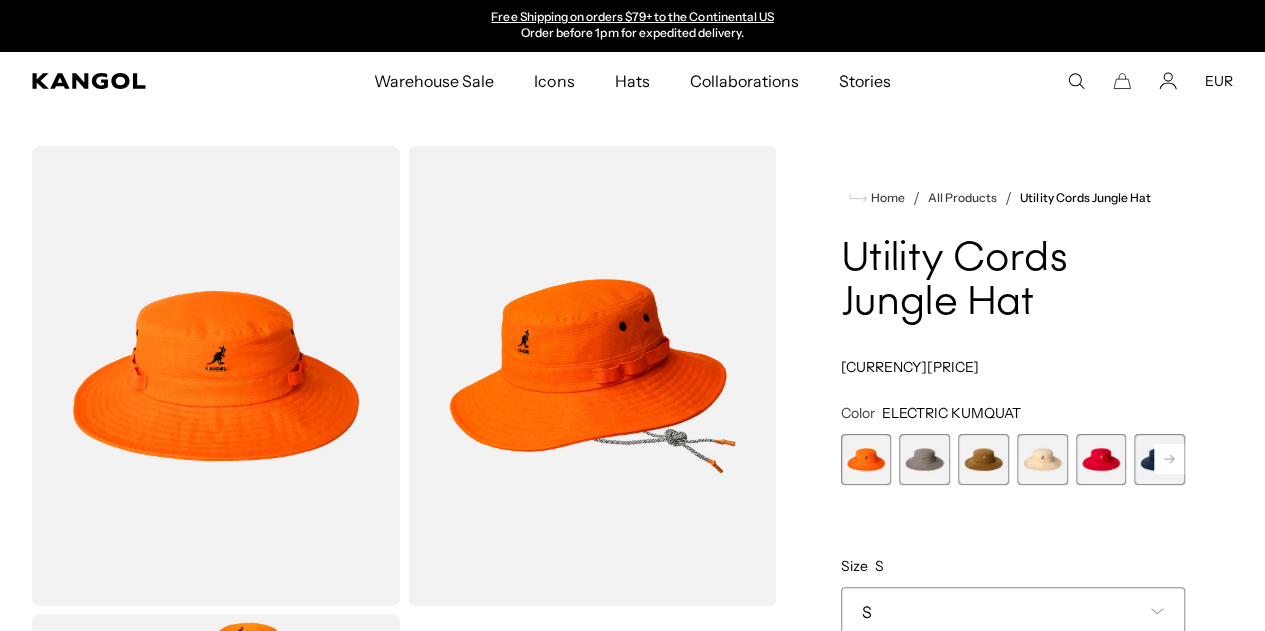 click at bounding box center (924, 459) 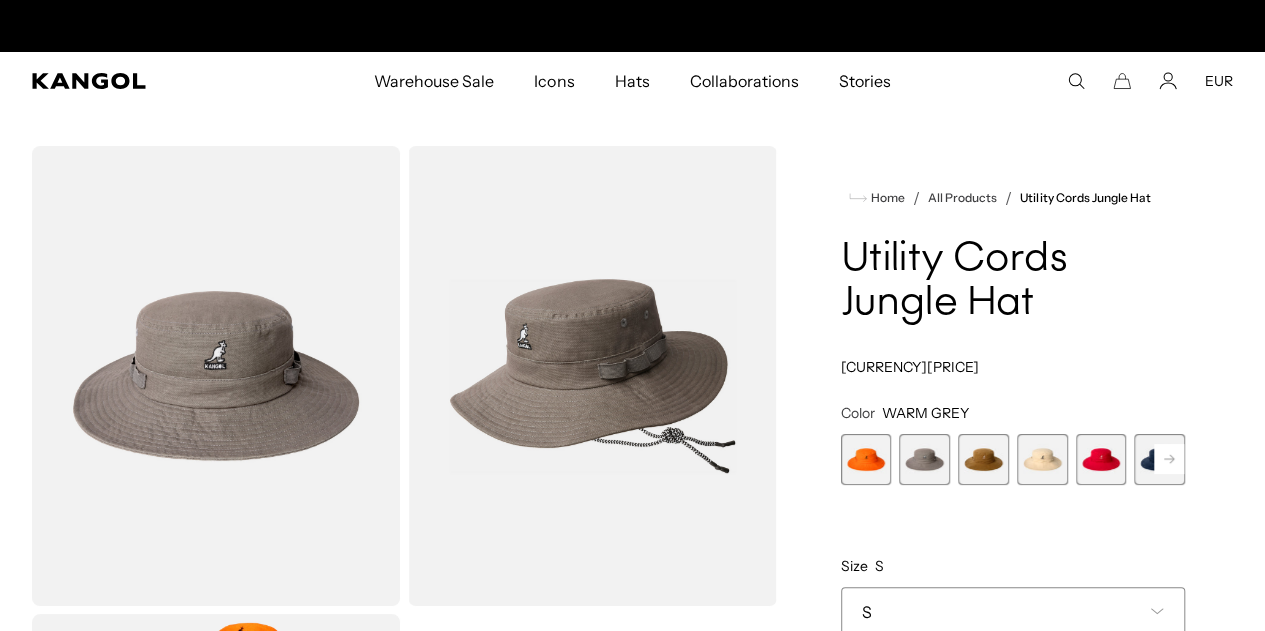 scroll, scrollTop: 0, scrollLeft: 0, axis: both 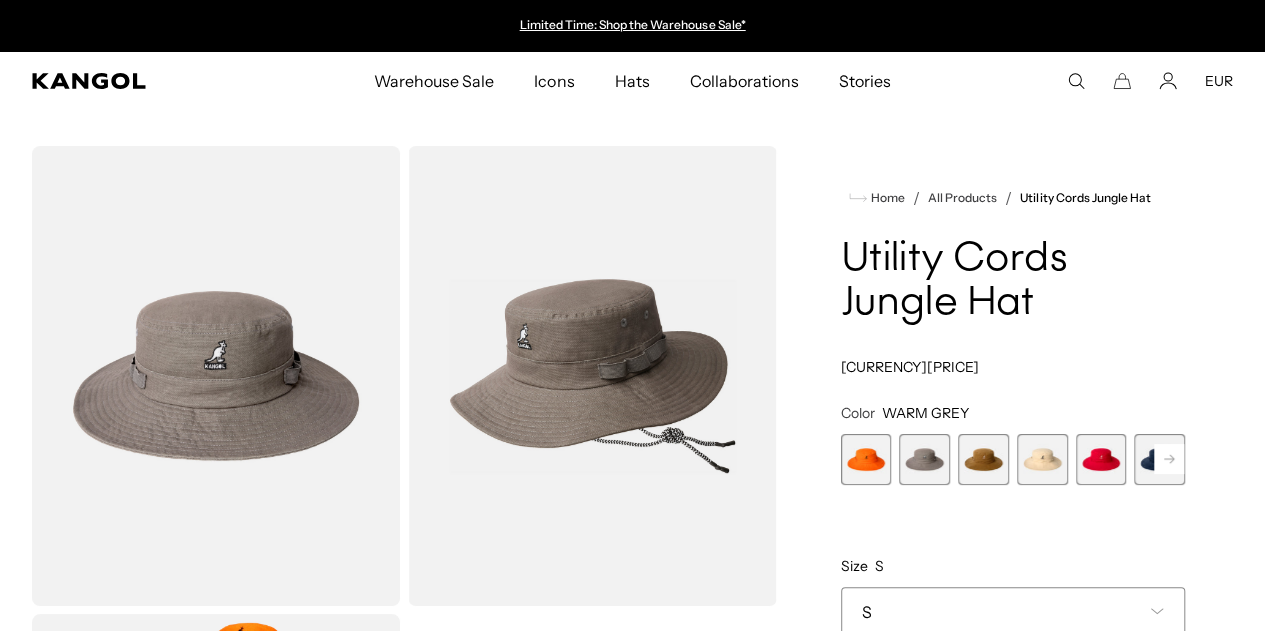 click at bounding box center (1042, 459) 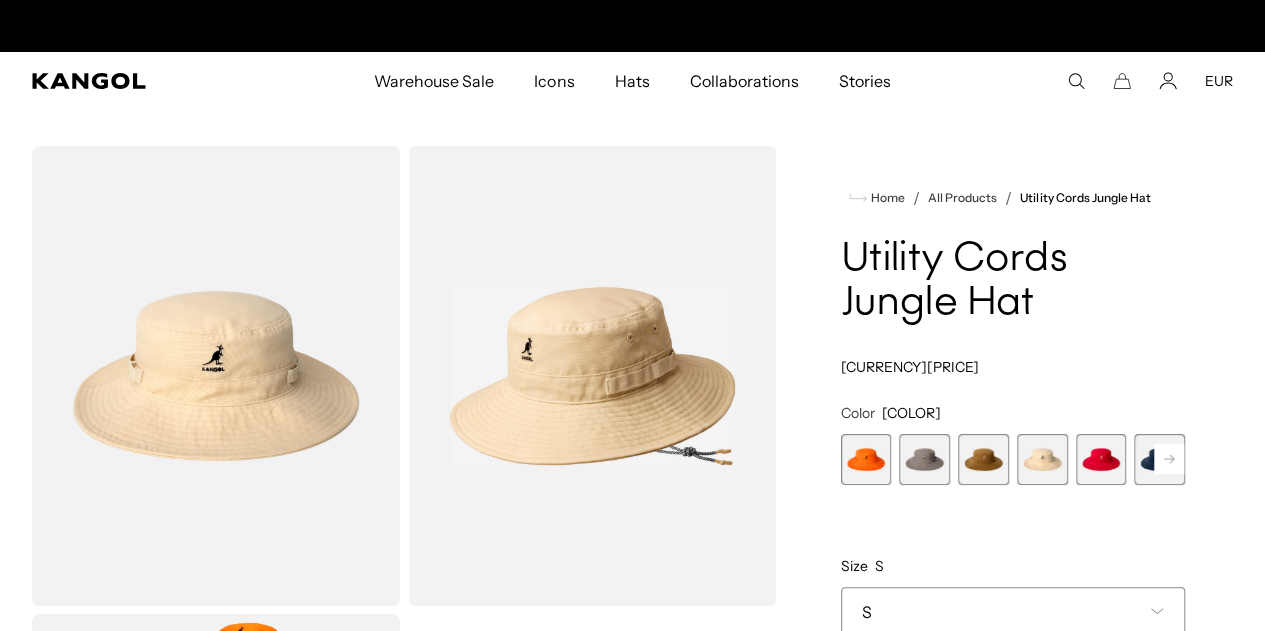 scroll, scrollTop: 0, scrollLeft: 412, axis: horizontal 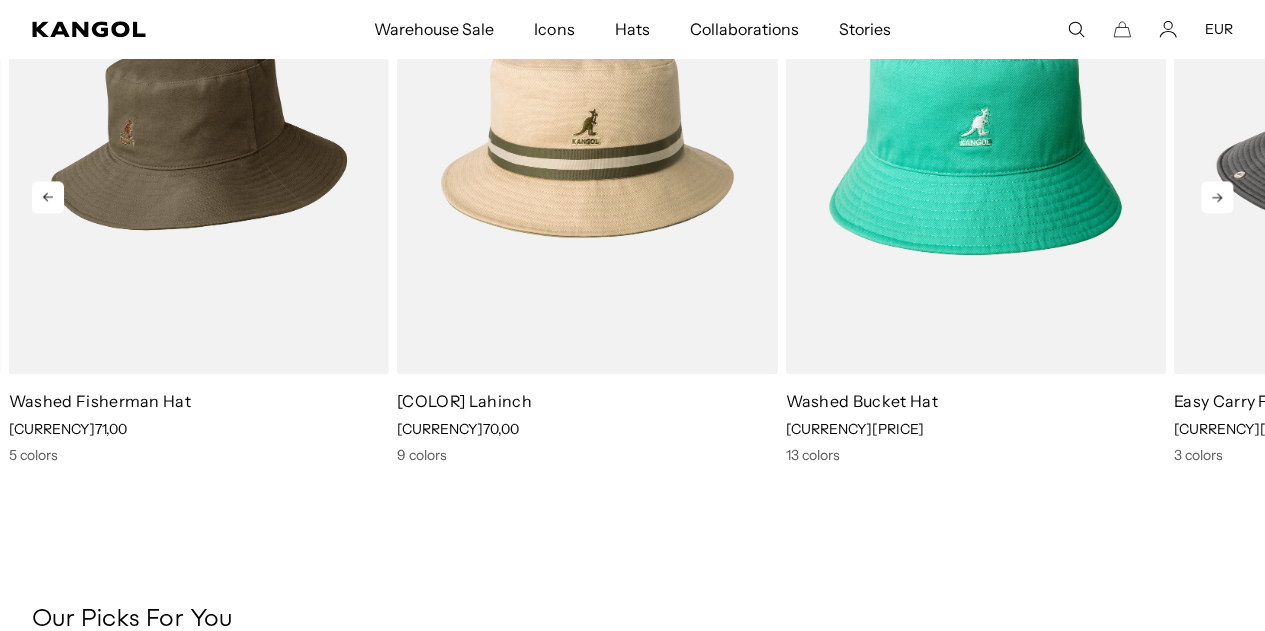 click at bounding box center [199, 135] 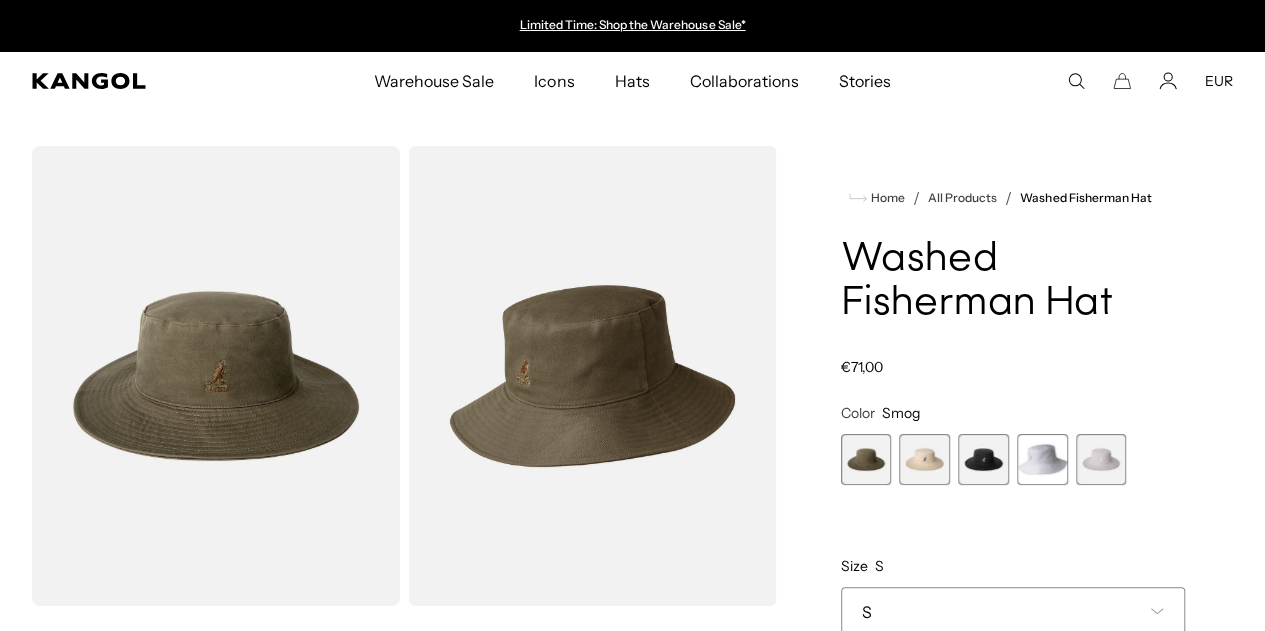 scroll, scrollTop: 0, scrollLeft: 0, axis: both 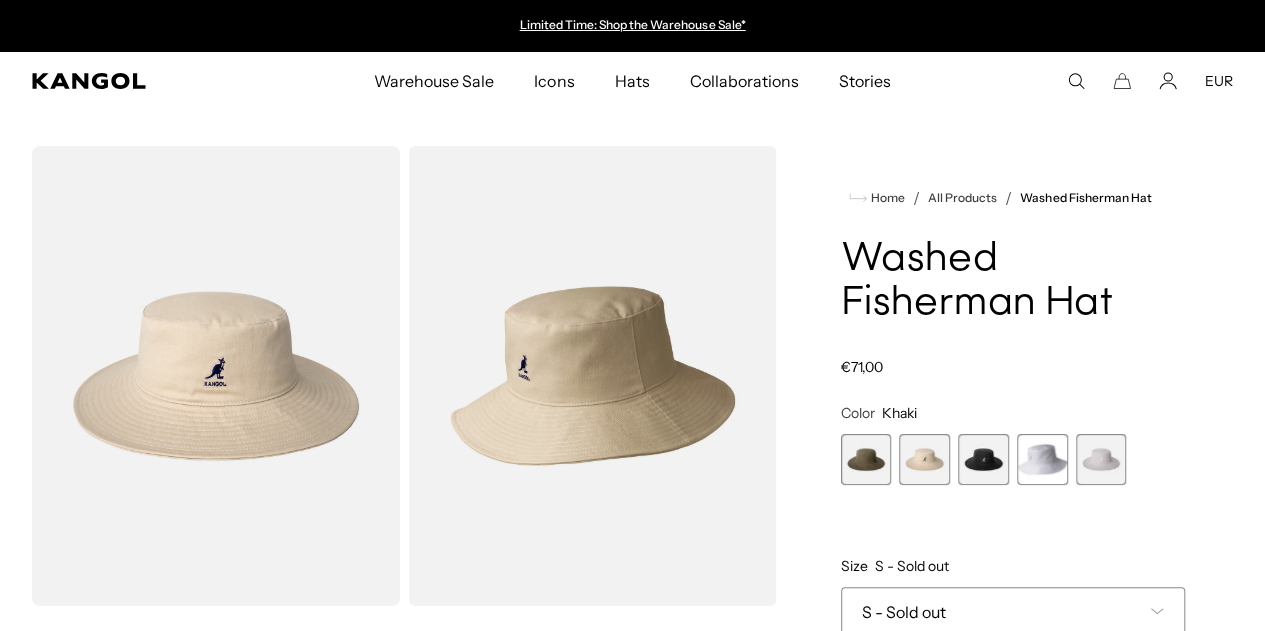 click at bounding box center (1042, 459) 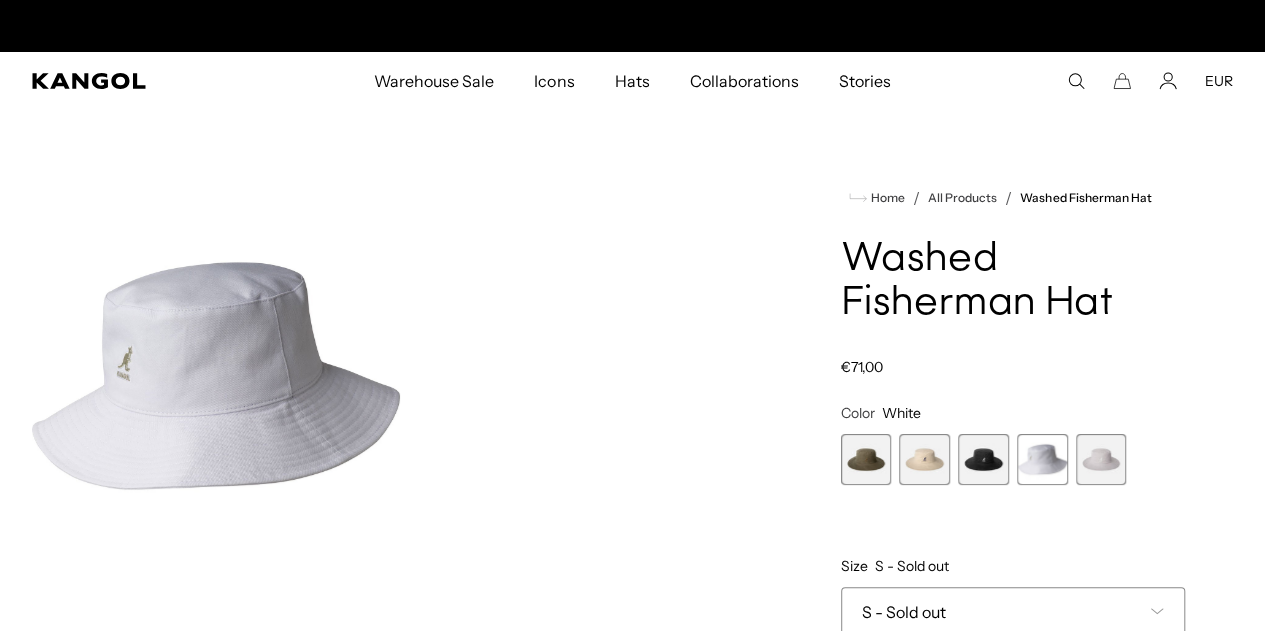 scroll, scrollTop: 0, scrollLeft: 412, axis: horizontal 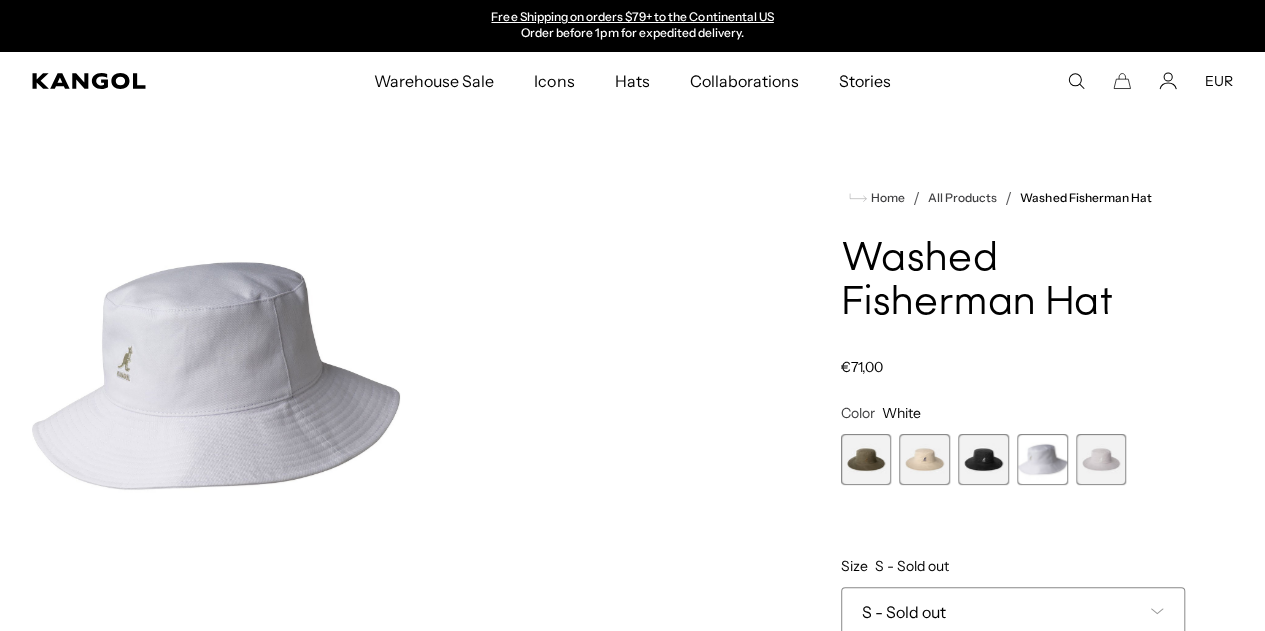 click at bounding box center [1101, 459] 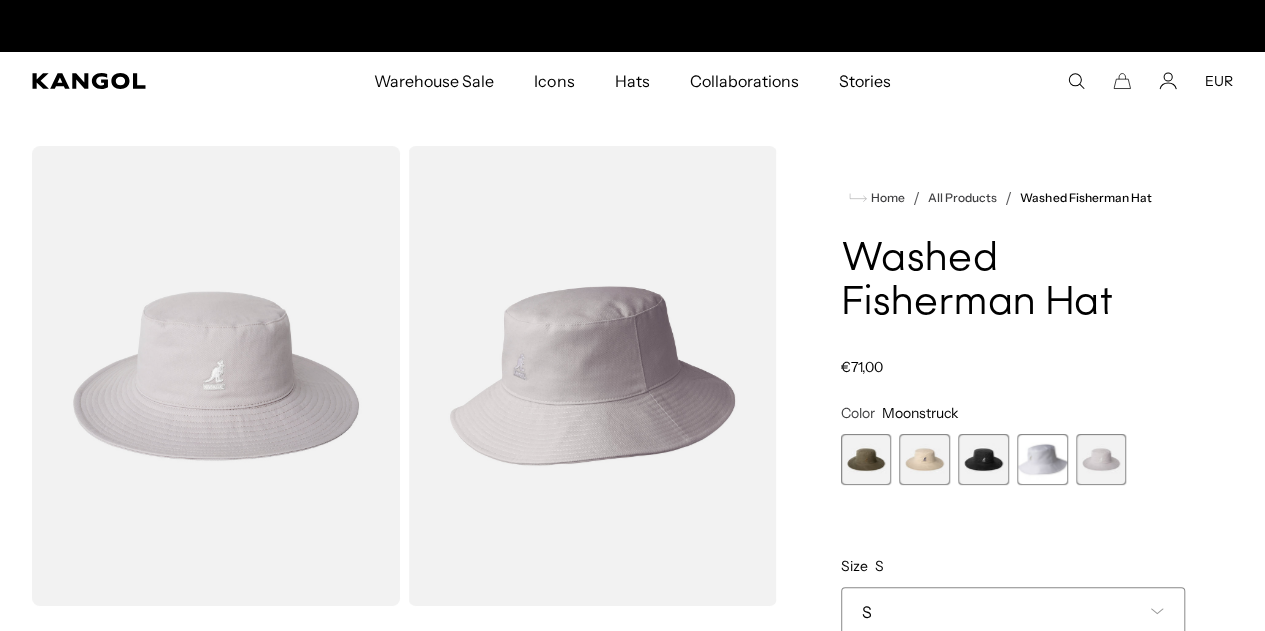 scroll, scrollTop: 0, scrollLeft: 0, axis: both 